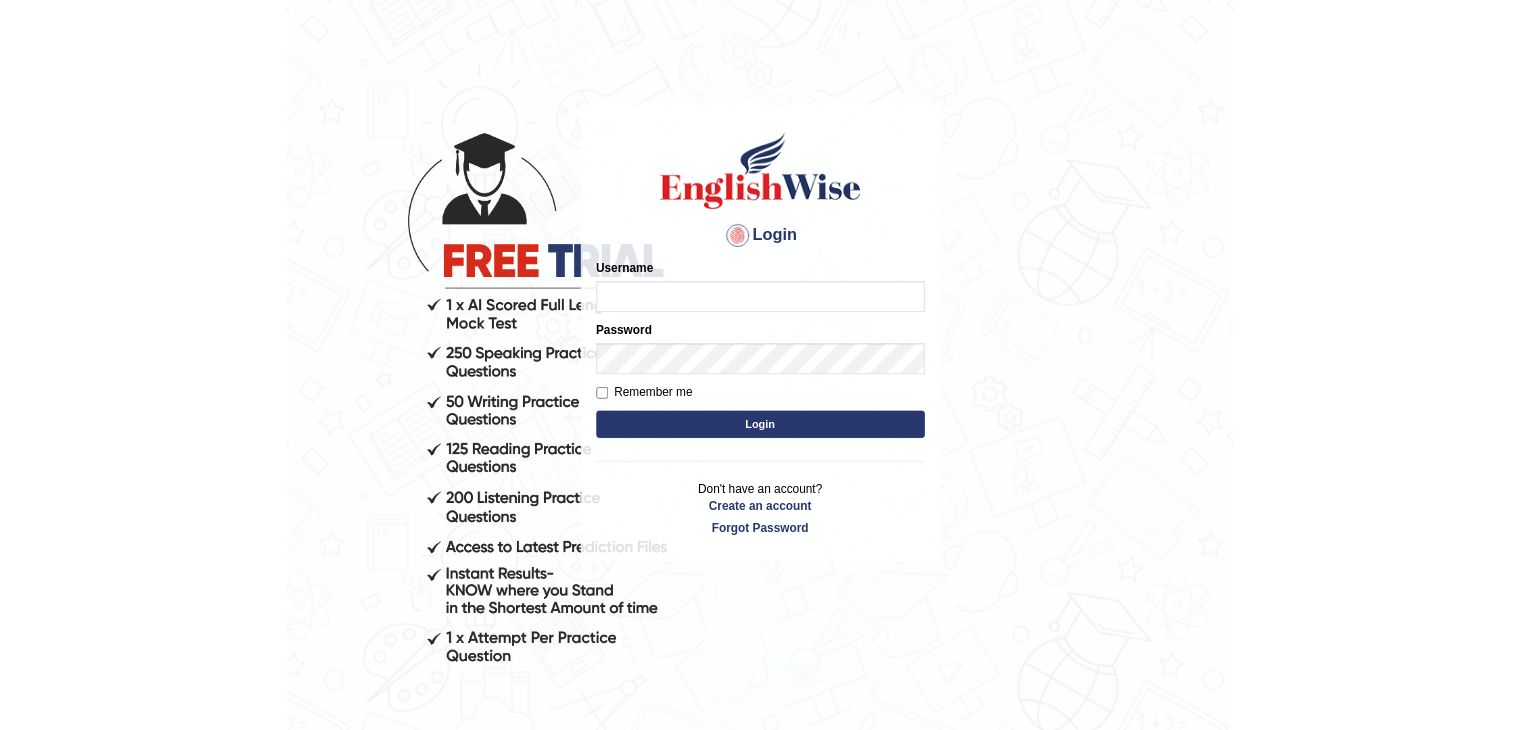 scroll, scrollTop: 0, scrollLeft: 0, axis: both 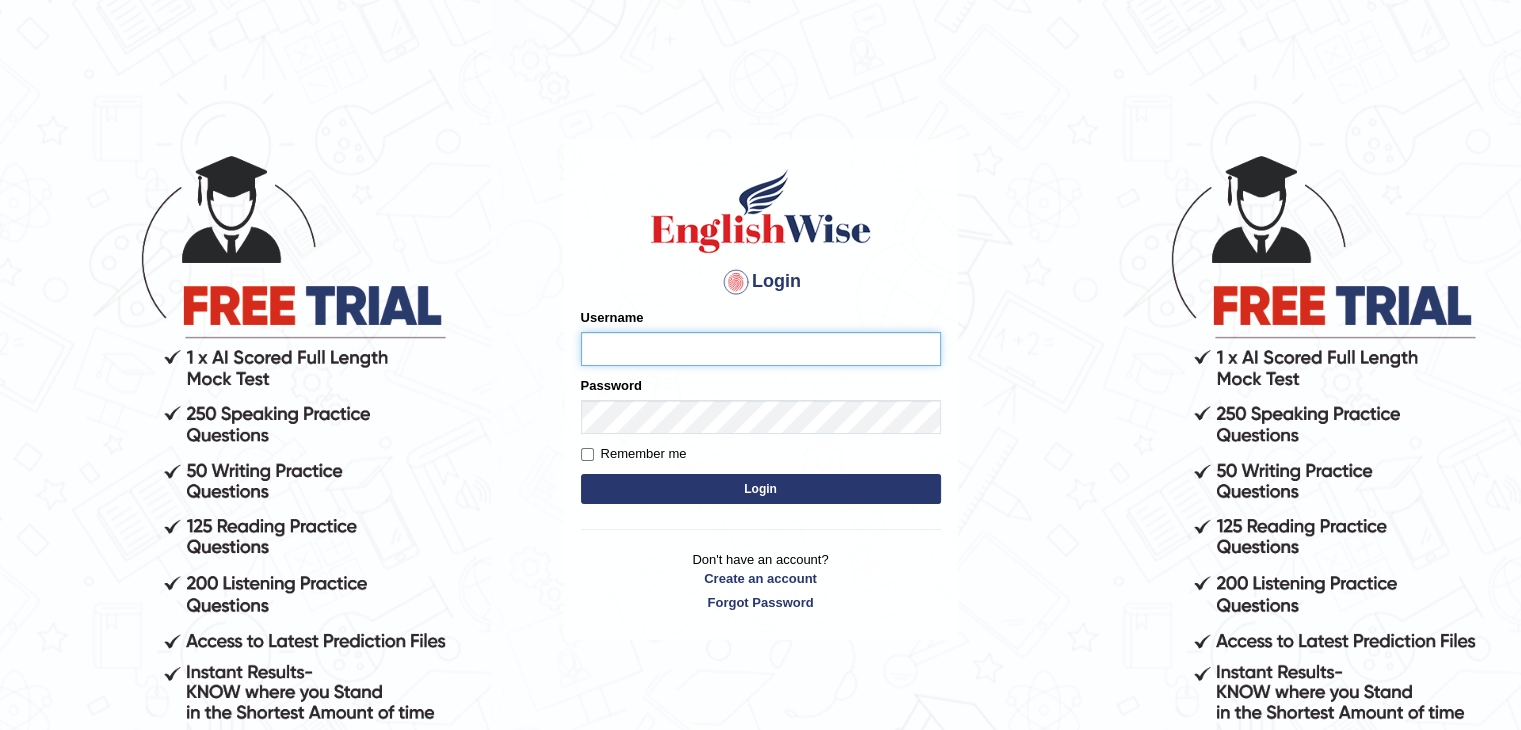 type on "yoha28" 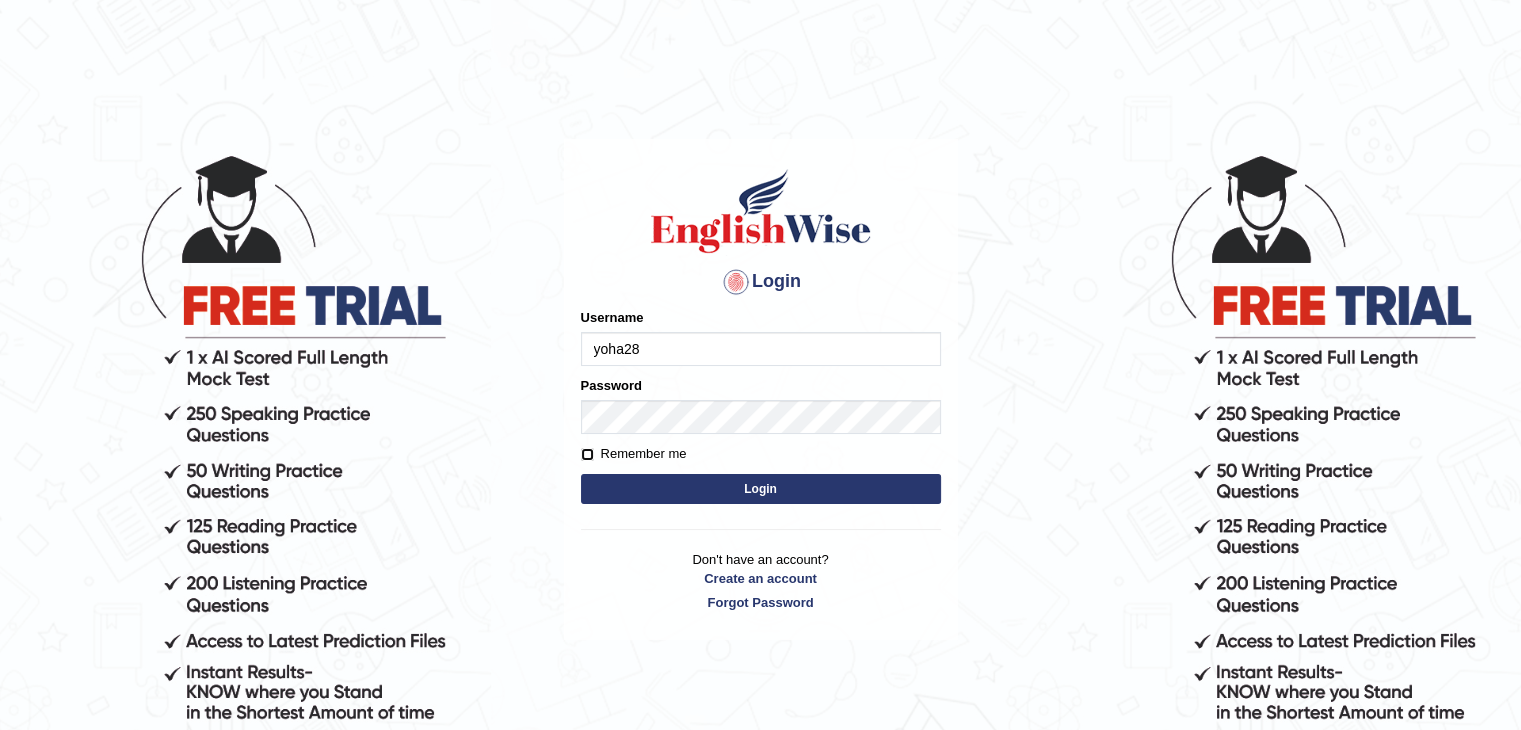click on "Remember me" at bounding box center (587, 454) 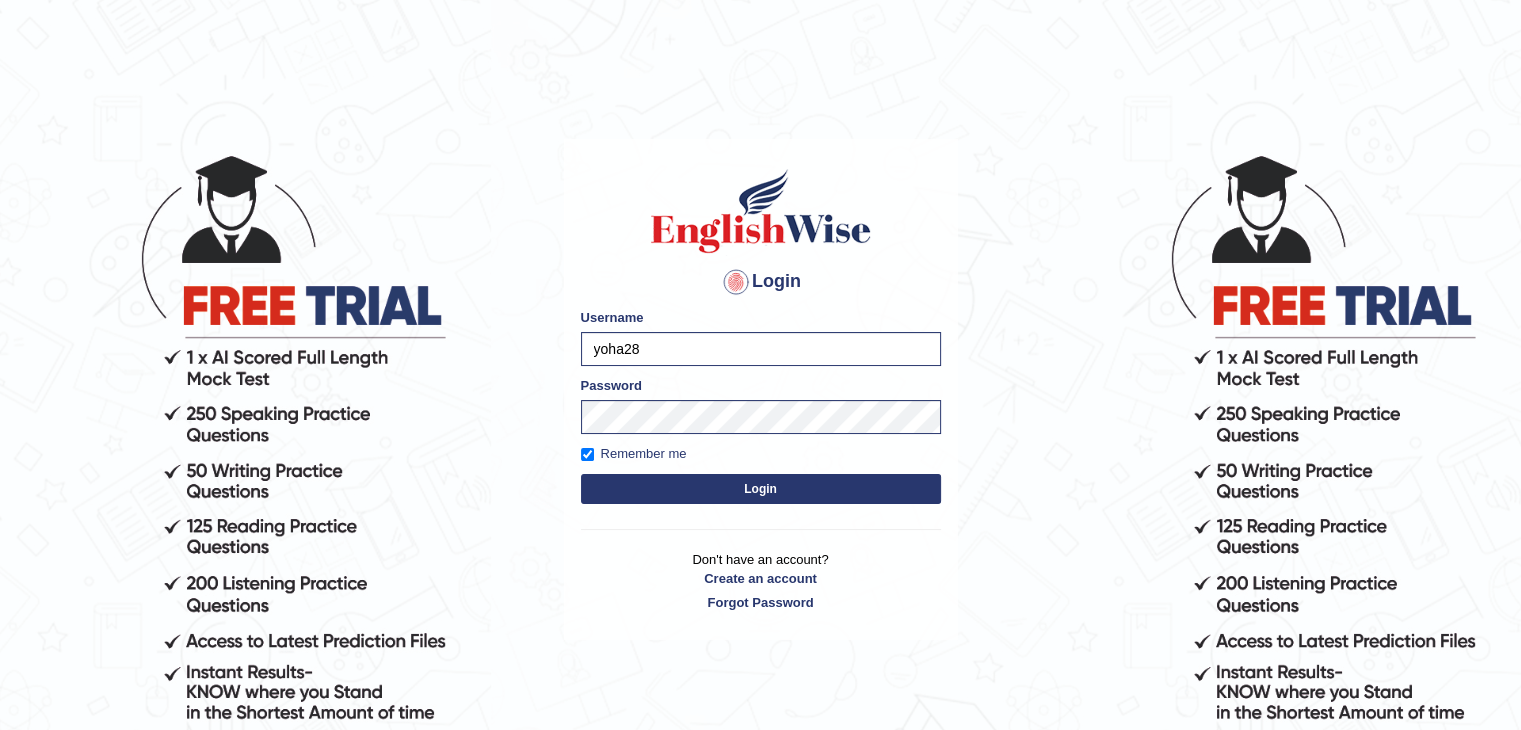 click on "Login" at bounding box center [761, 489] 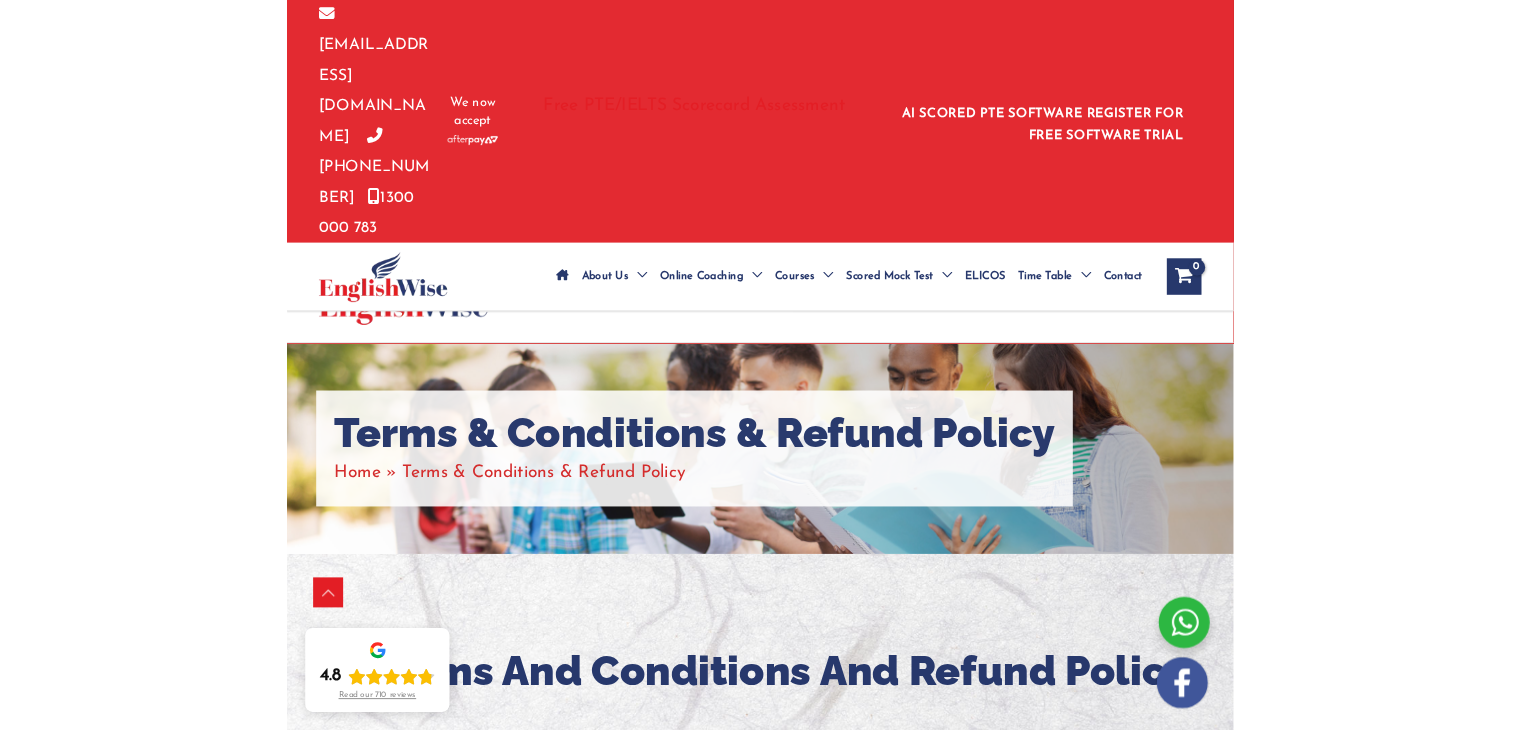 scroll, scrollTop: 876, scrollLeft: 0, axis: vertical 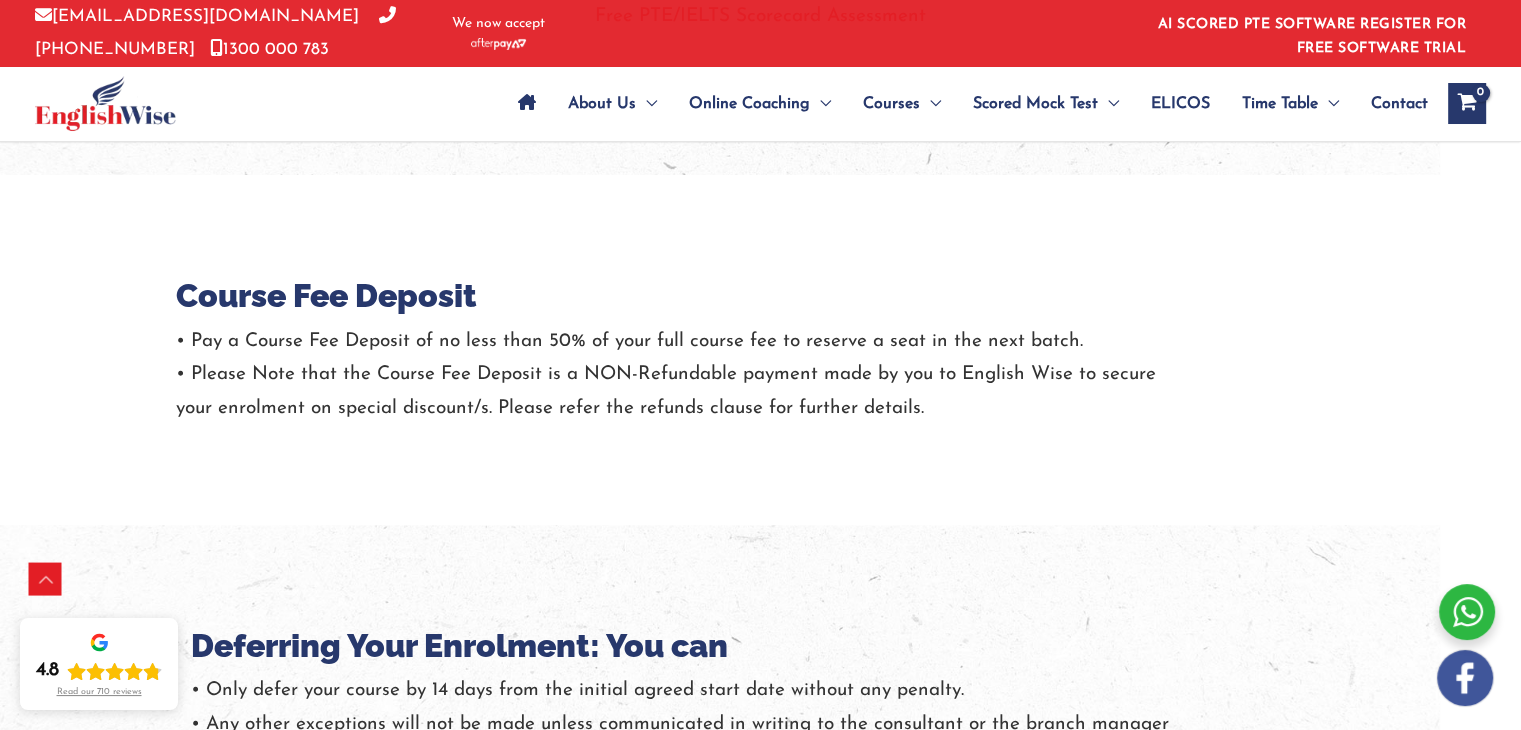 click at bounding box center (105, 103) 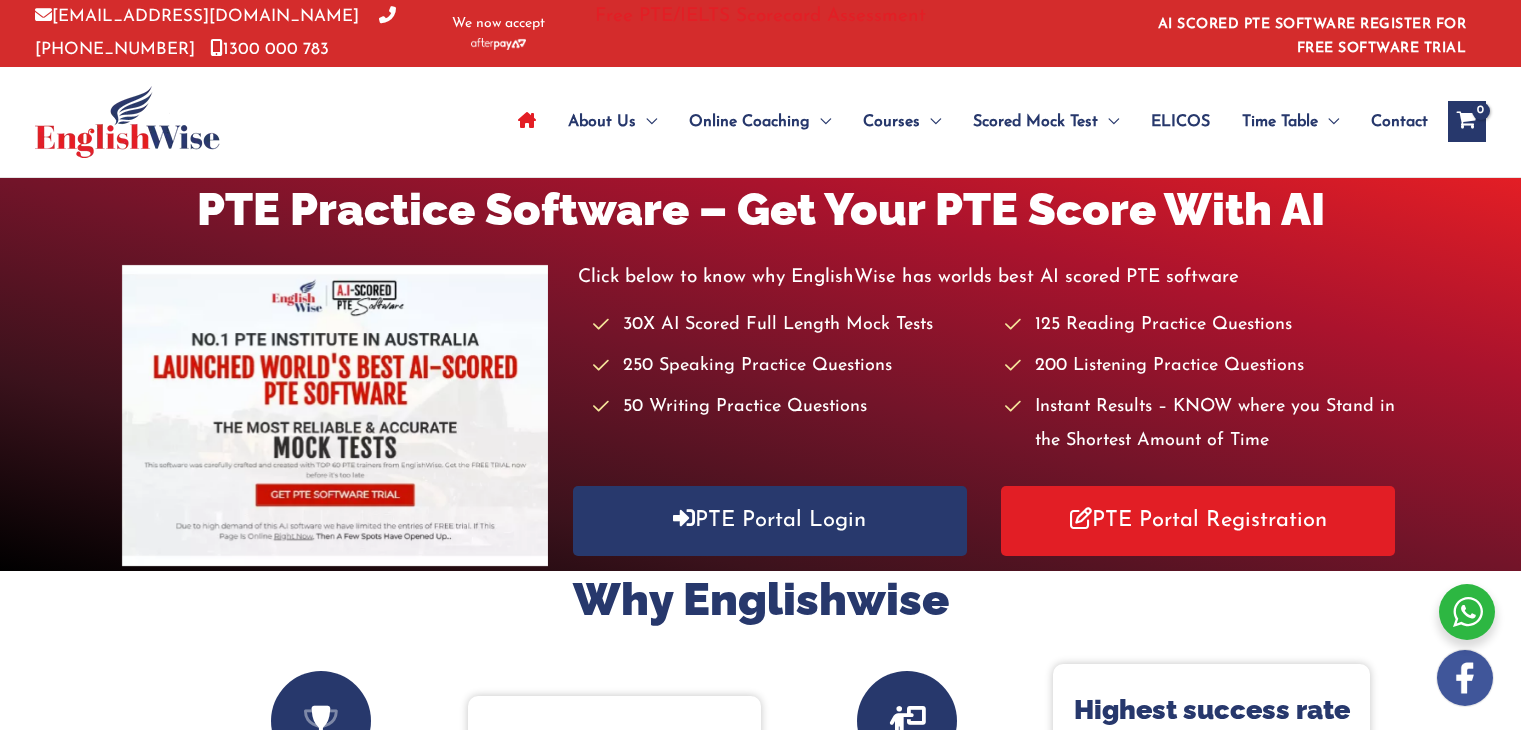 scroll, scrollTop: 0, scrollLeft: 0, axis: both 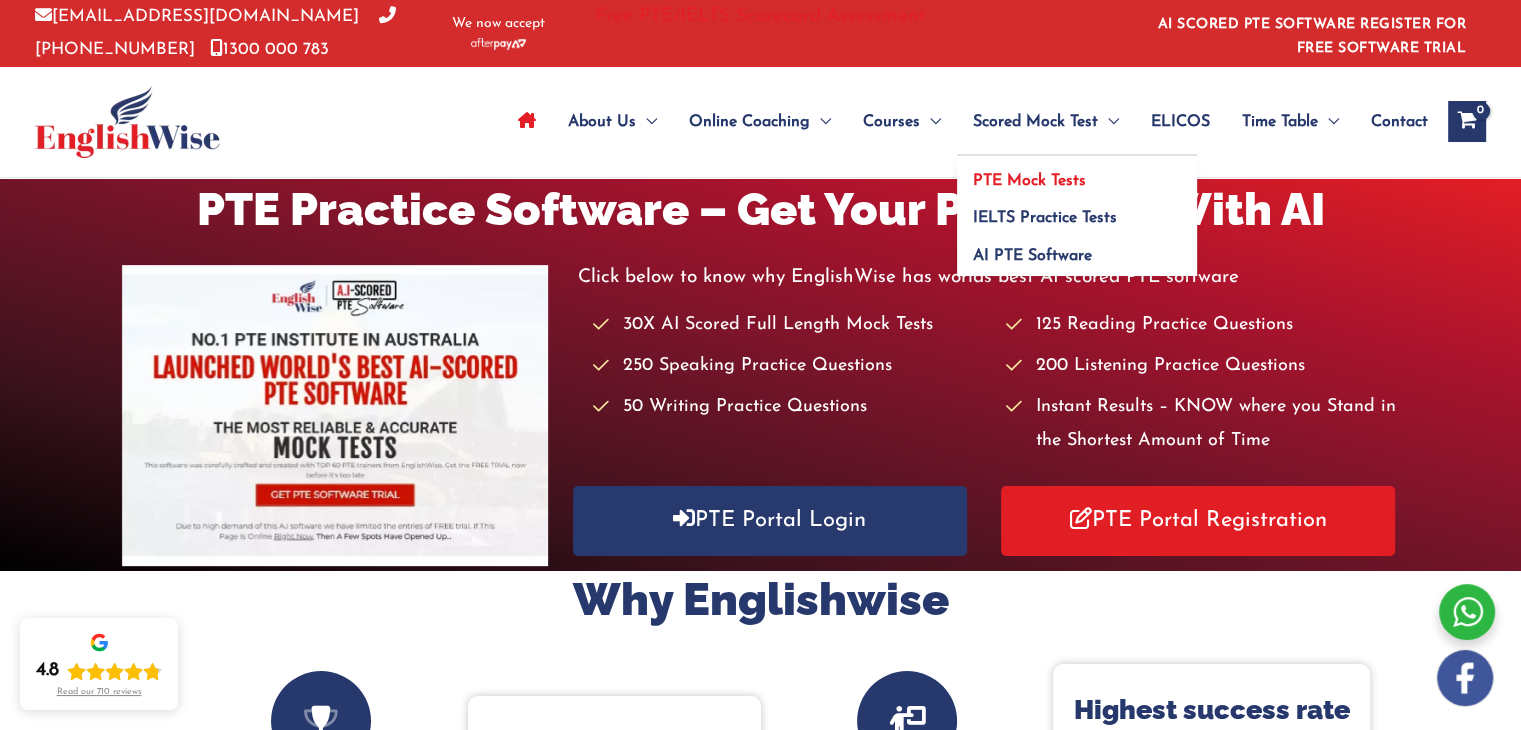 click on "PTE Mock Tests" at bounding box center [1029, 181] 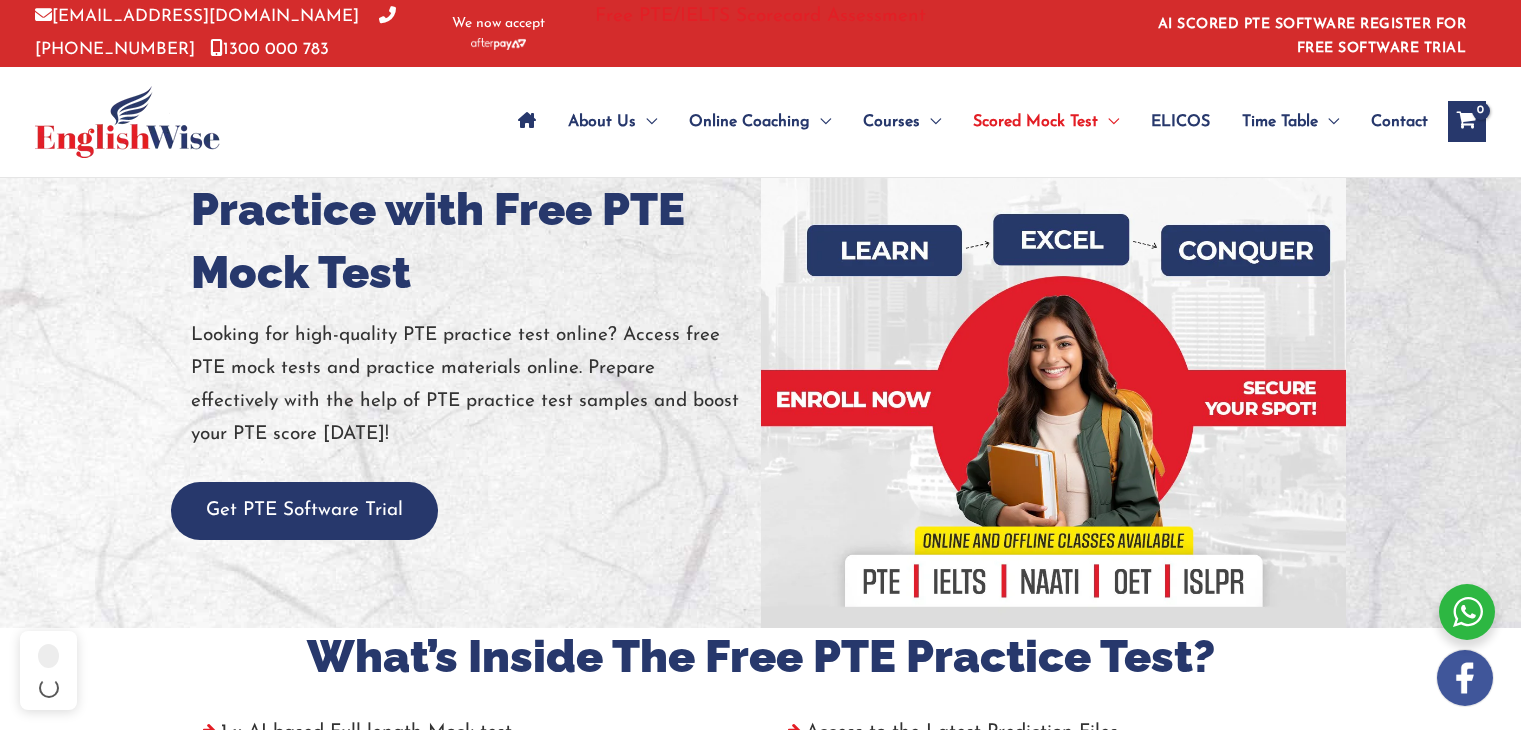 scroll, scrollTop: 0, scrollLeft: 0, axis: both 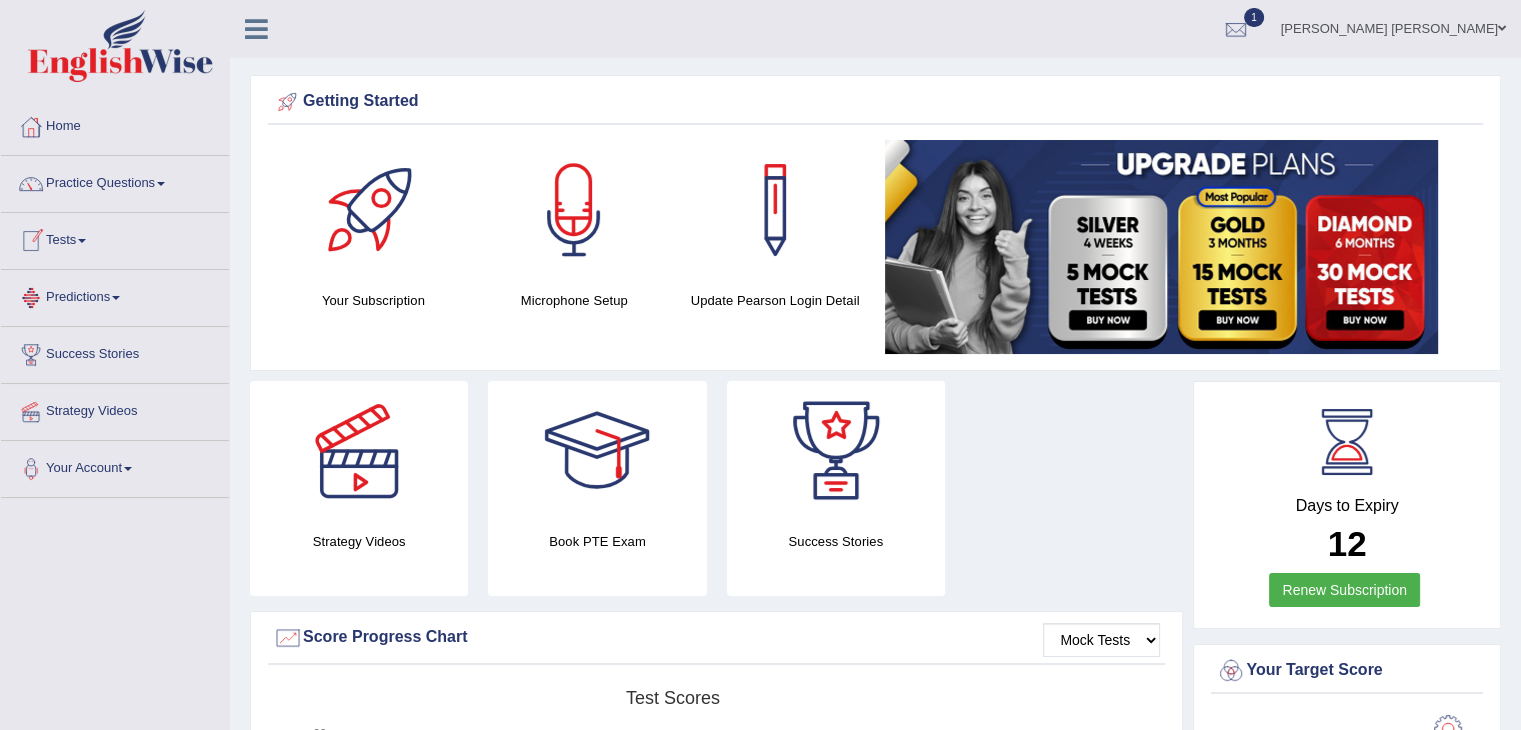 click on "Tests" at bounding box center (115, 238) 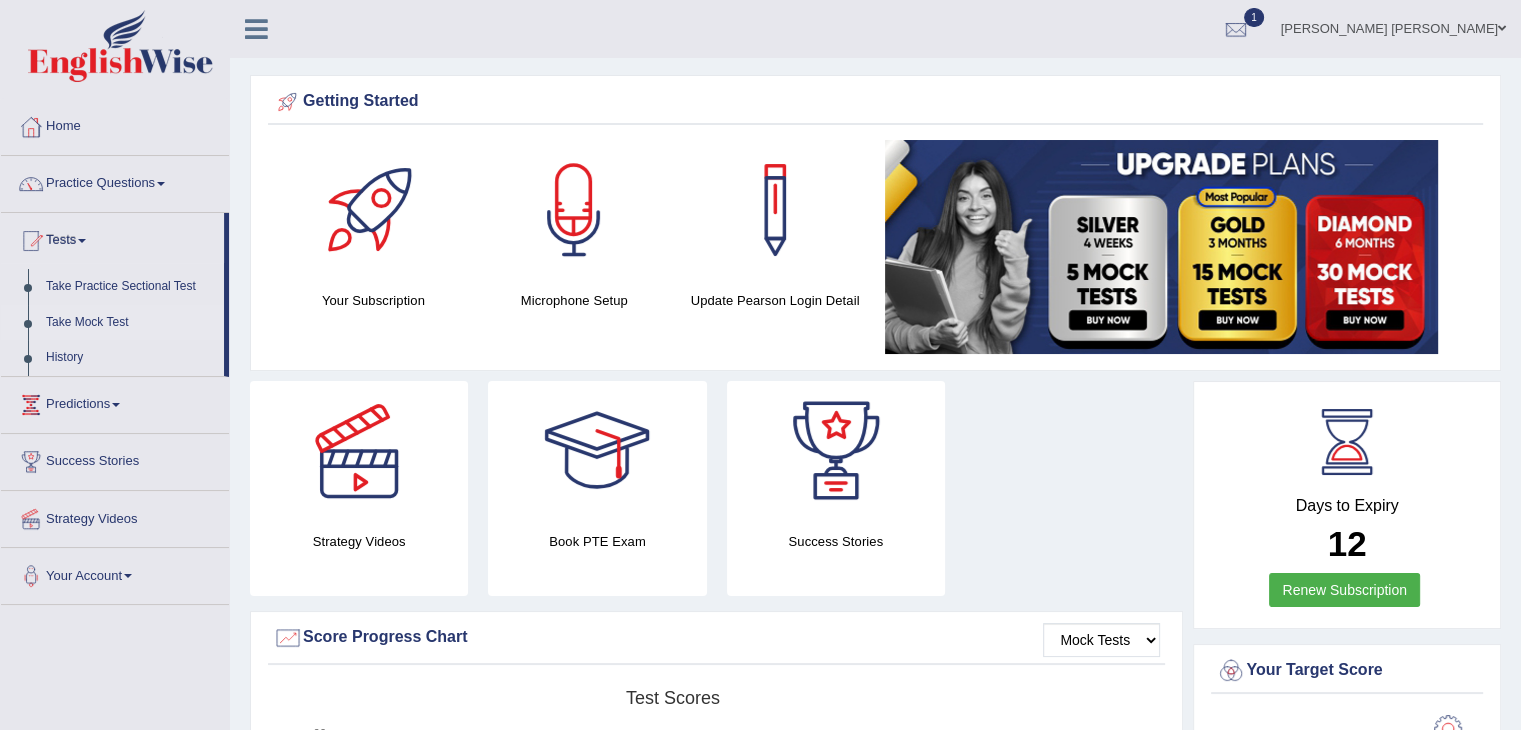 click on "Take Mock Test" at bounding box center (130, 323) 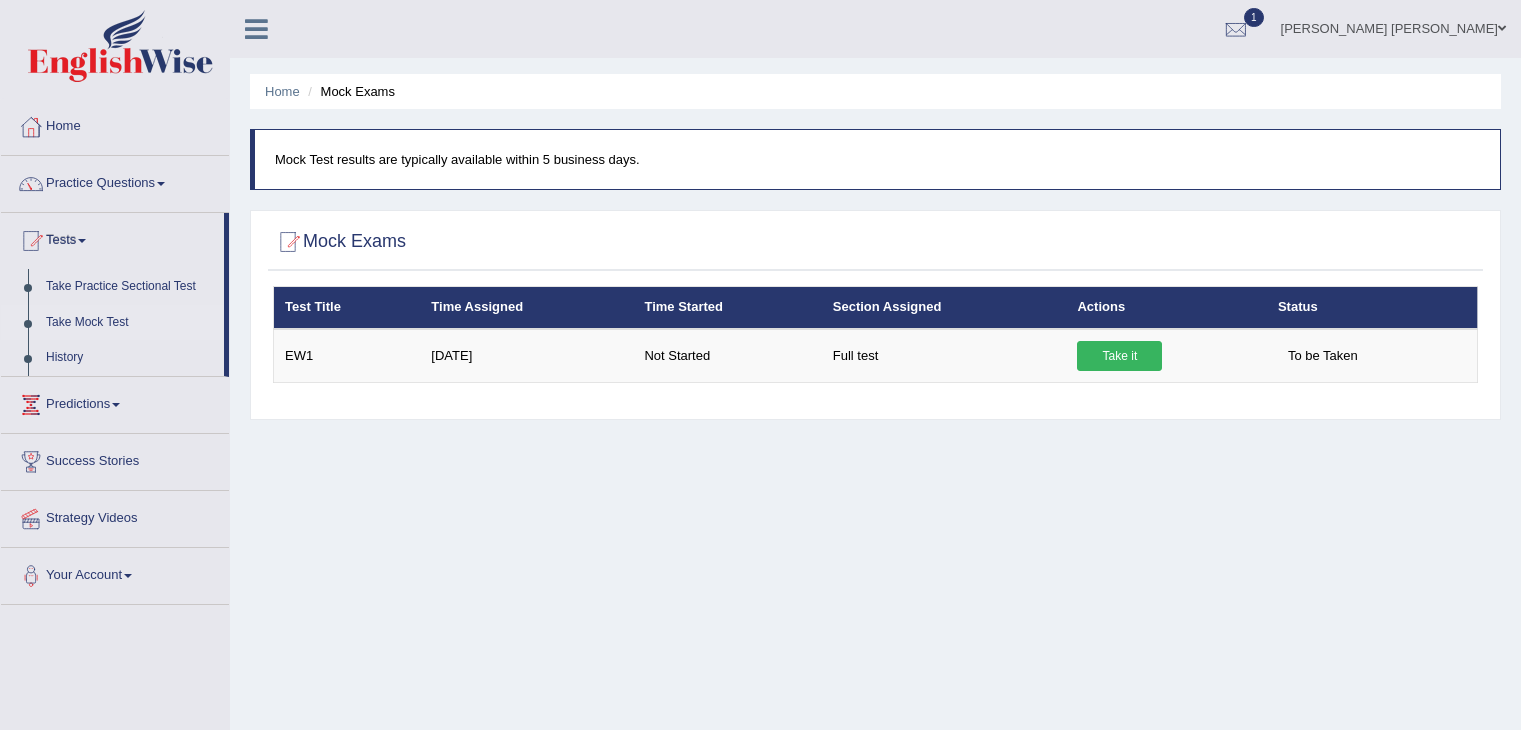 scroll, scrollTop: 0, scrollLeft: 0, axis: both 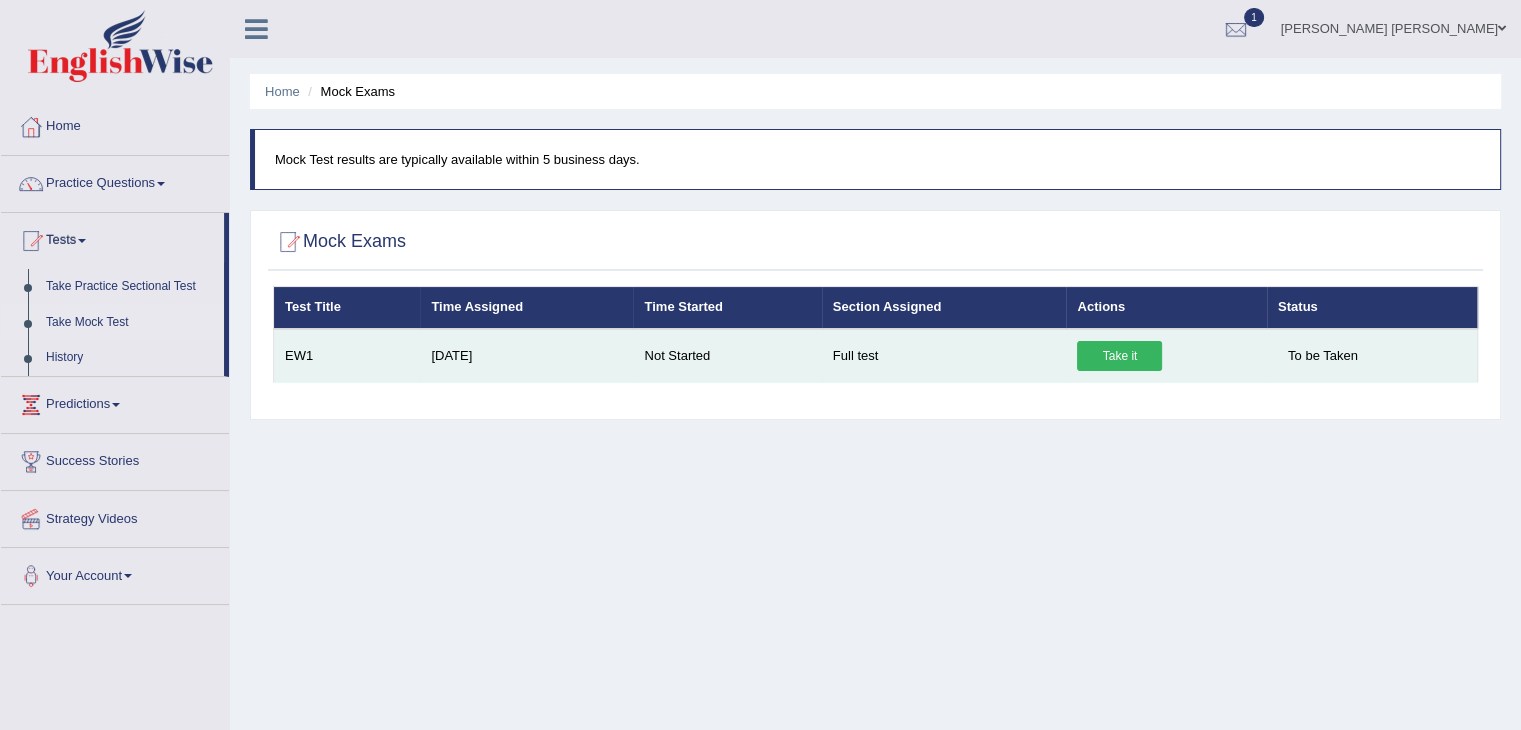 click on "Take it" at bounding box center [1119, 356] 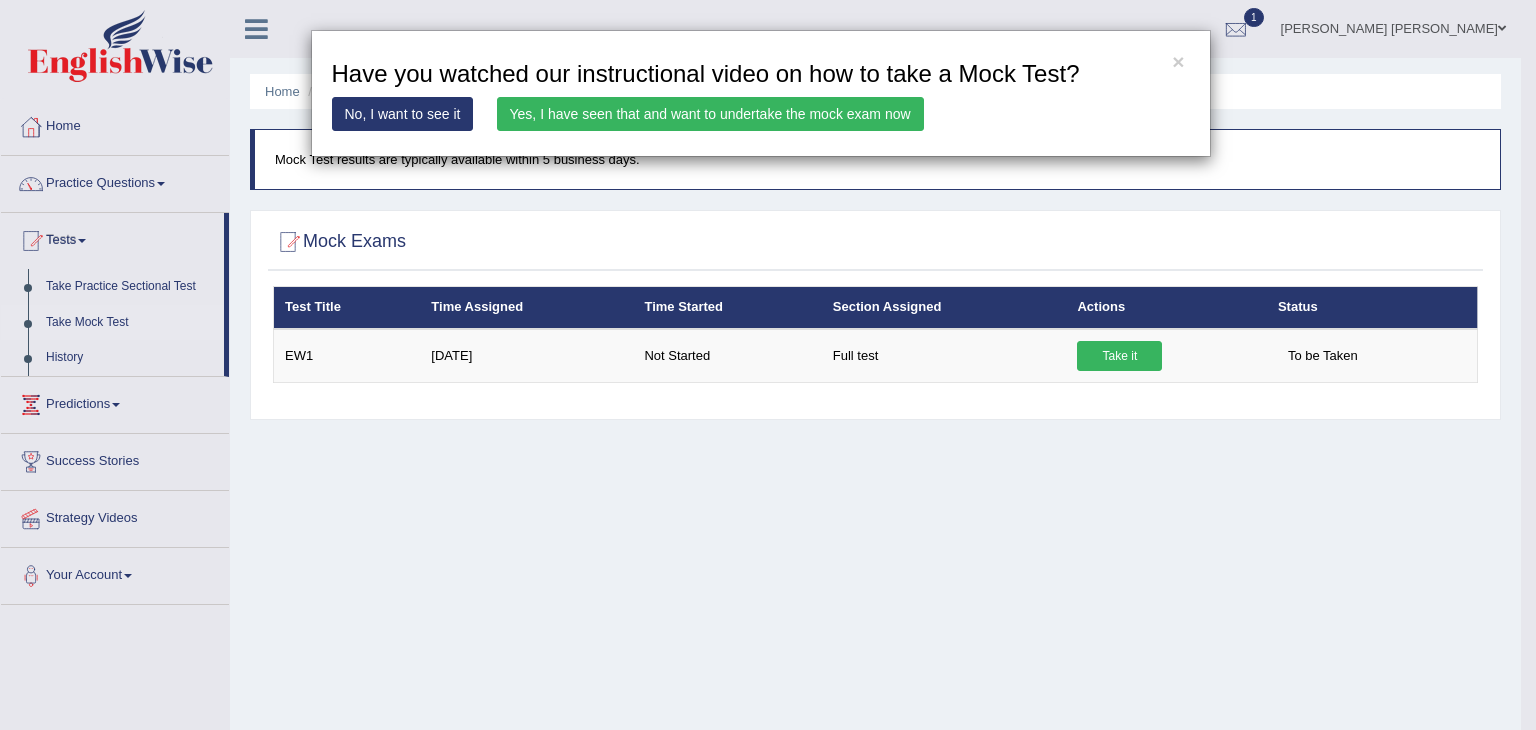 click on "Yes, I have seen that and want to undertake the mock exam now" at bounding box center [710, 114] 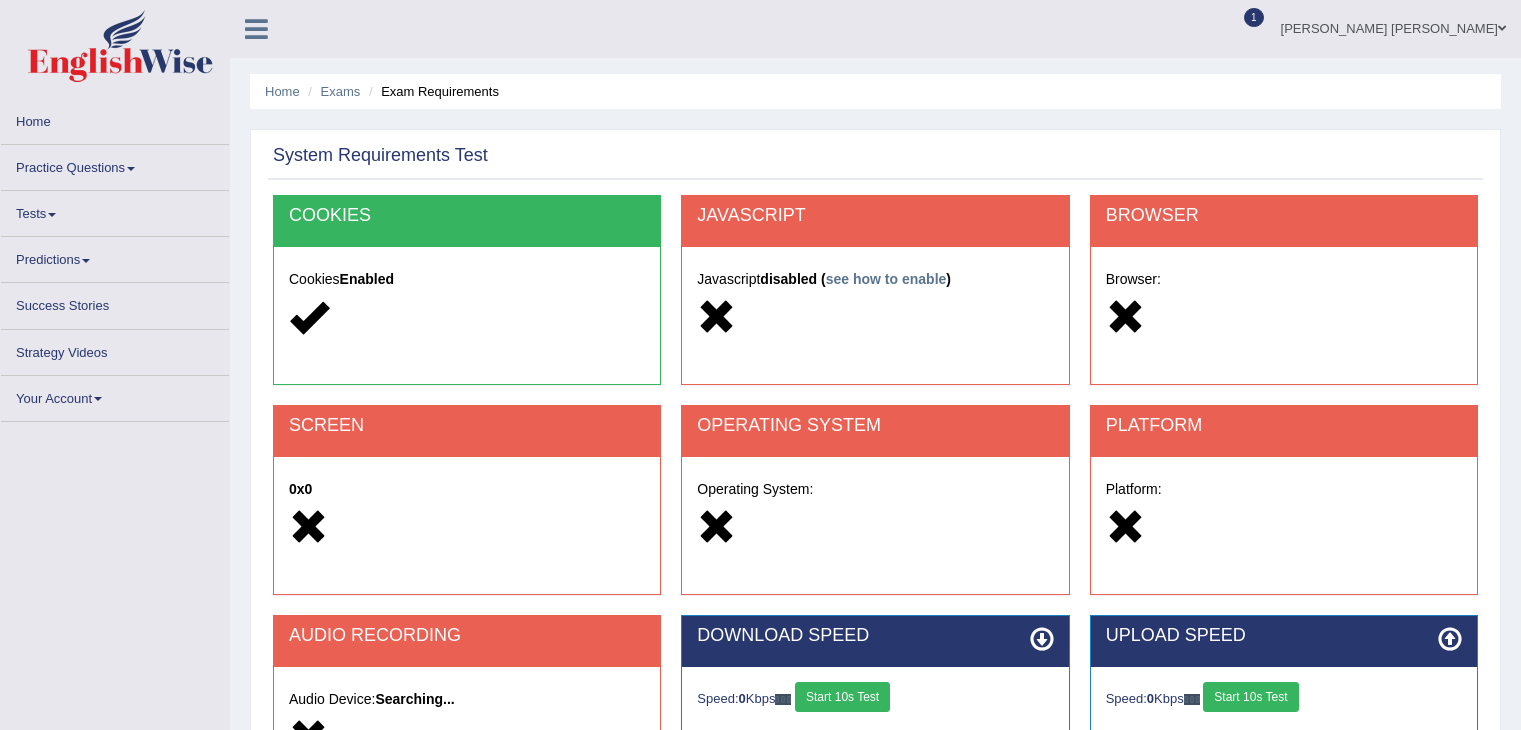 scroll, scrollTop: 0, scrollLeft: 0, axis: both 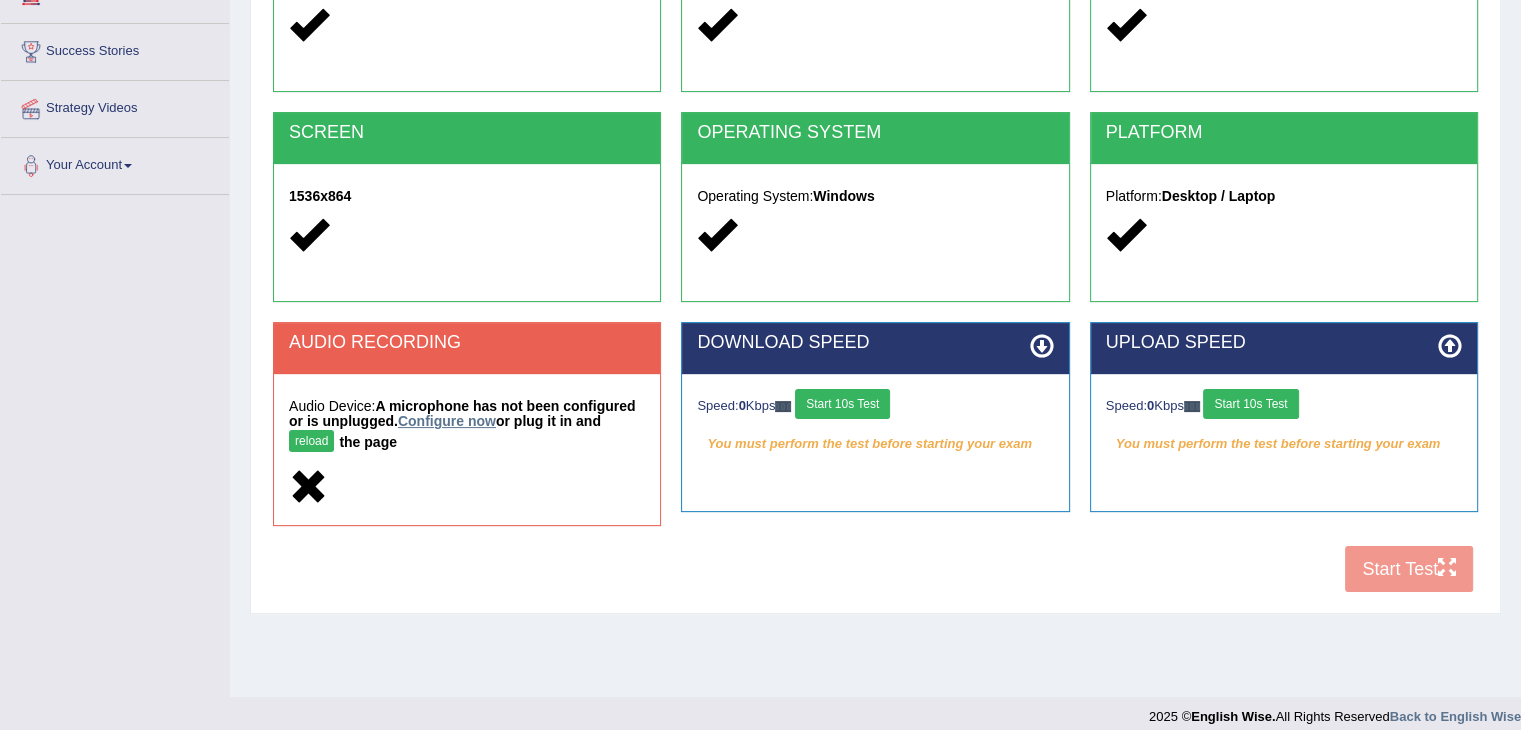 click on "Configure now" at bounding box center [447, 421] 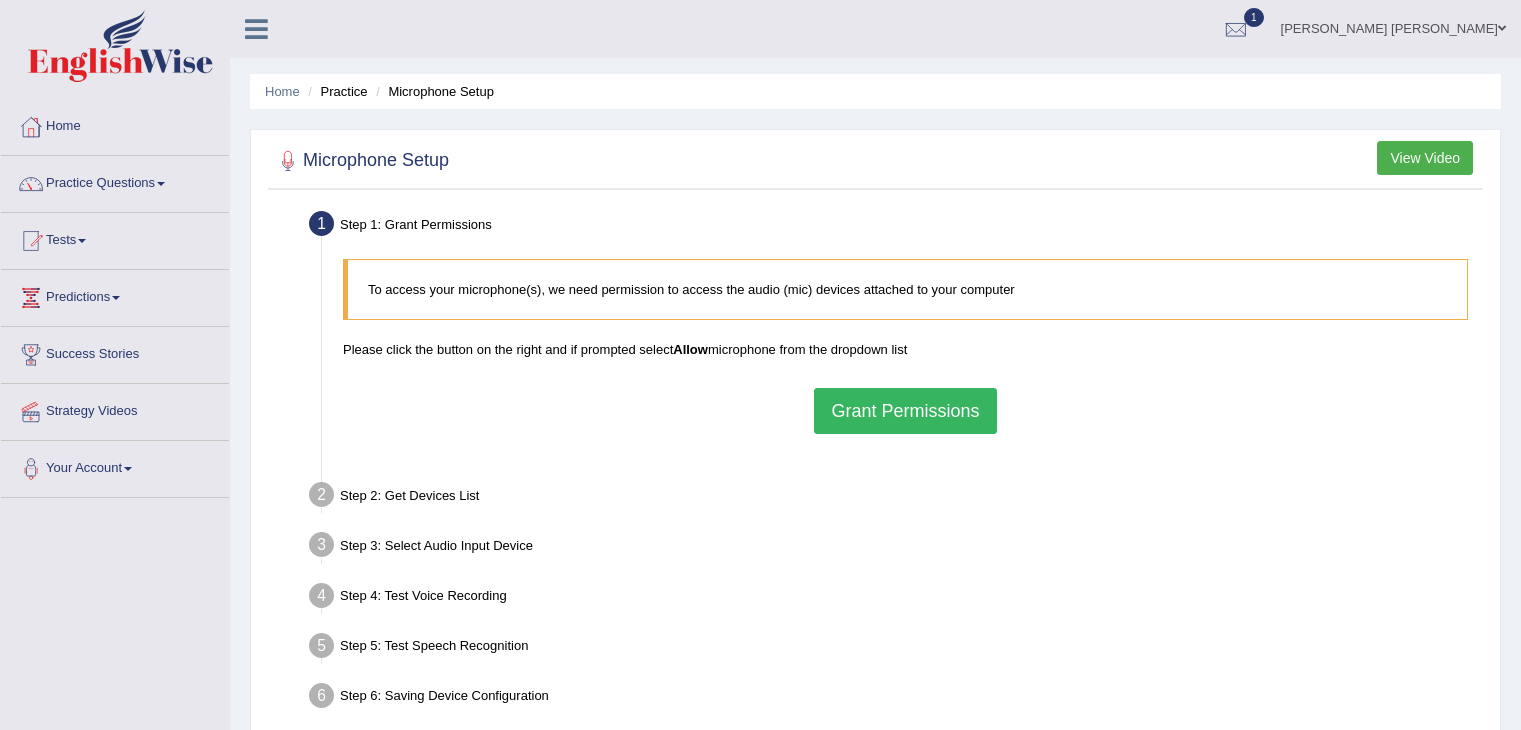scroll, scrollTop: 0, scrollLeft: 0, axis: both 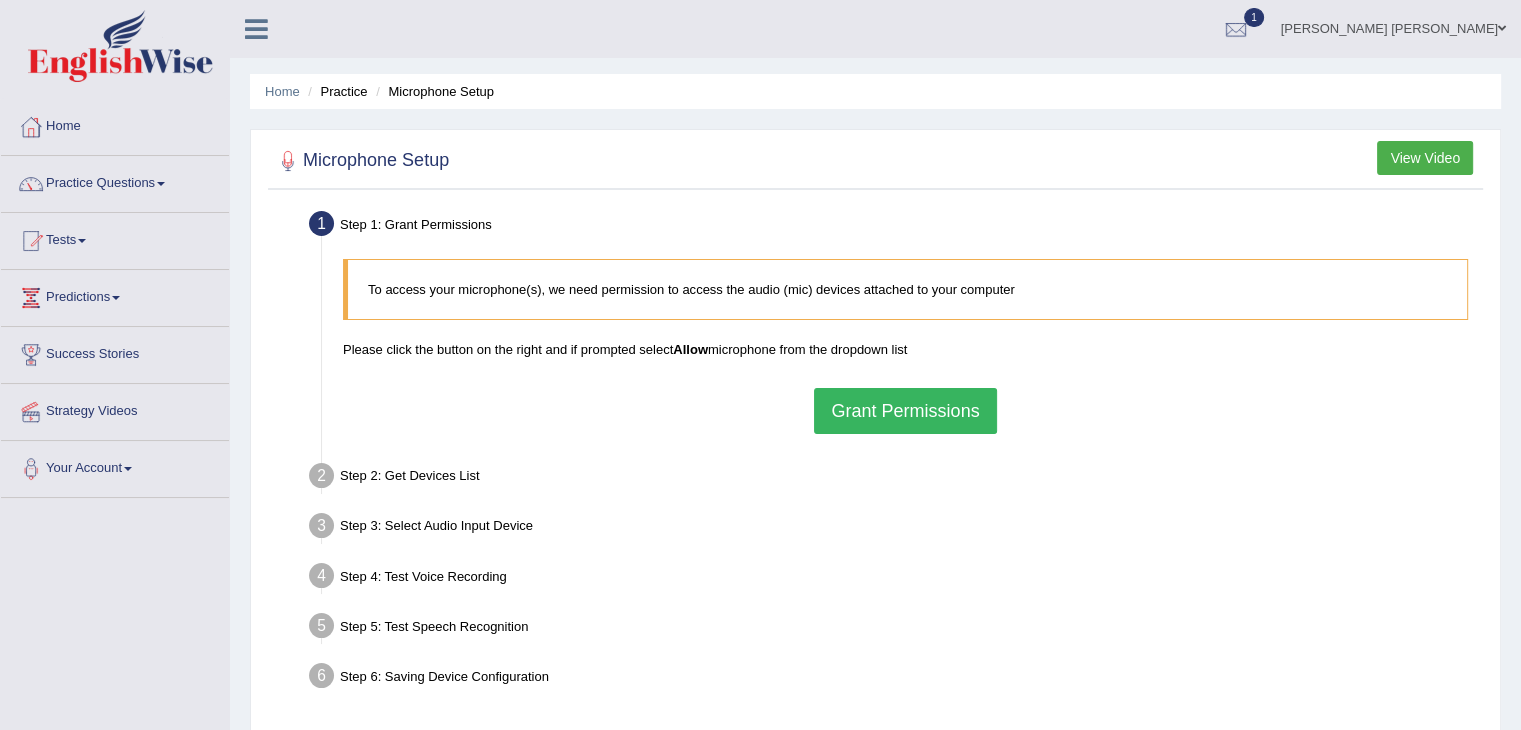 click on "Grant Permissions" at bounding box center (905, 411) 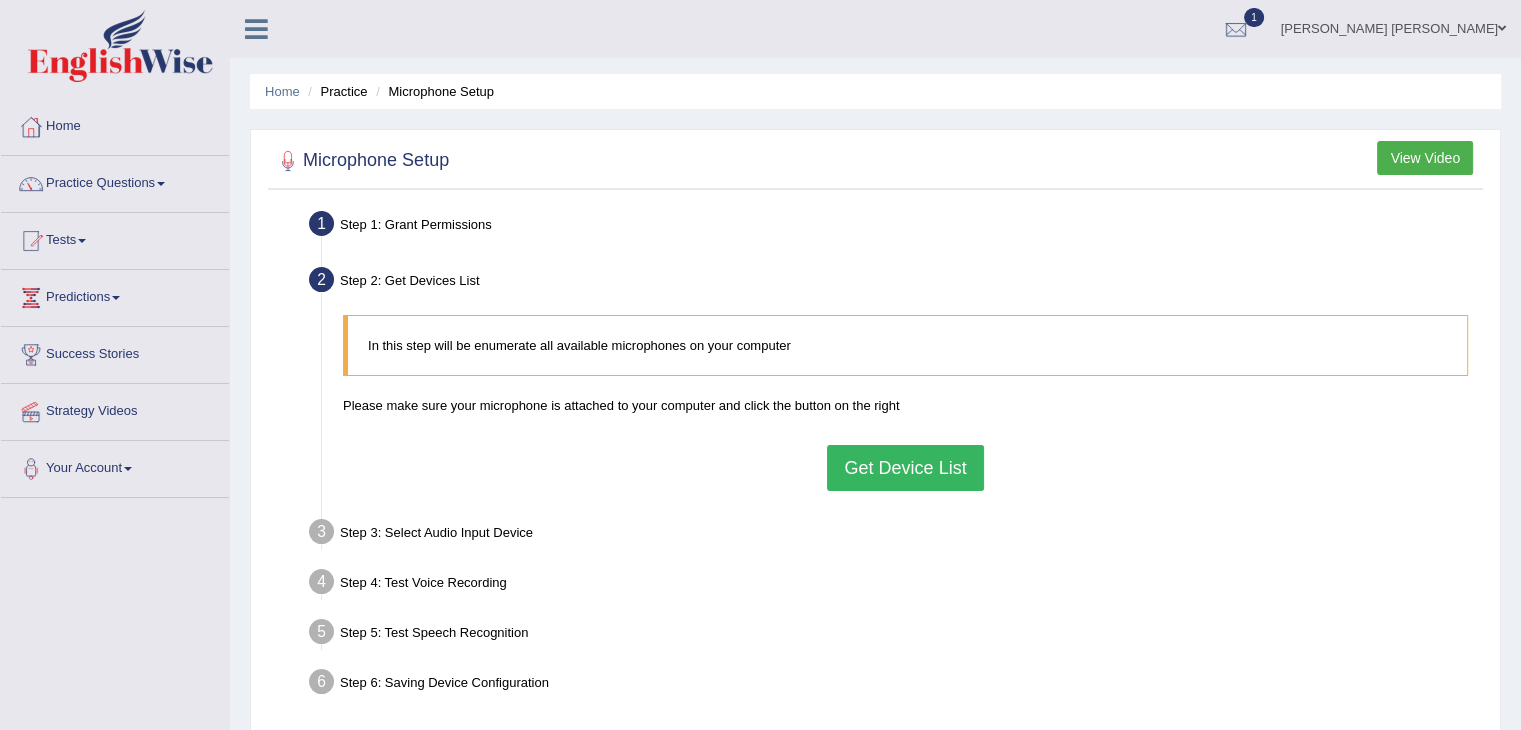 click on "Get Device List" at bounding box center [905, 468] 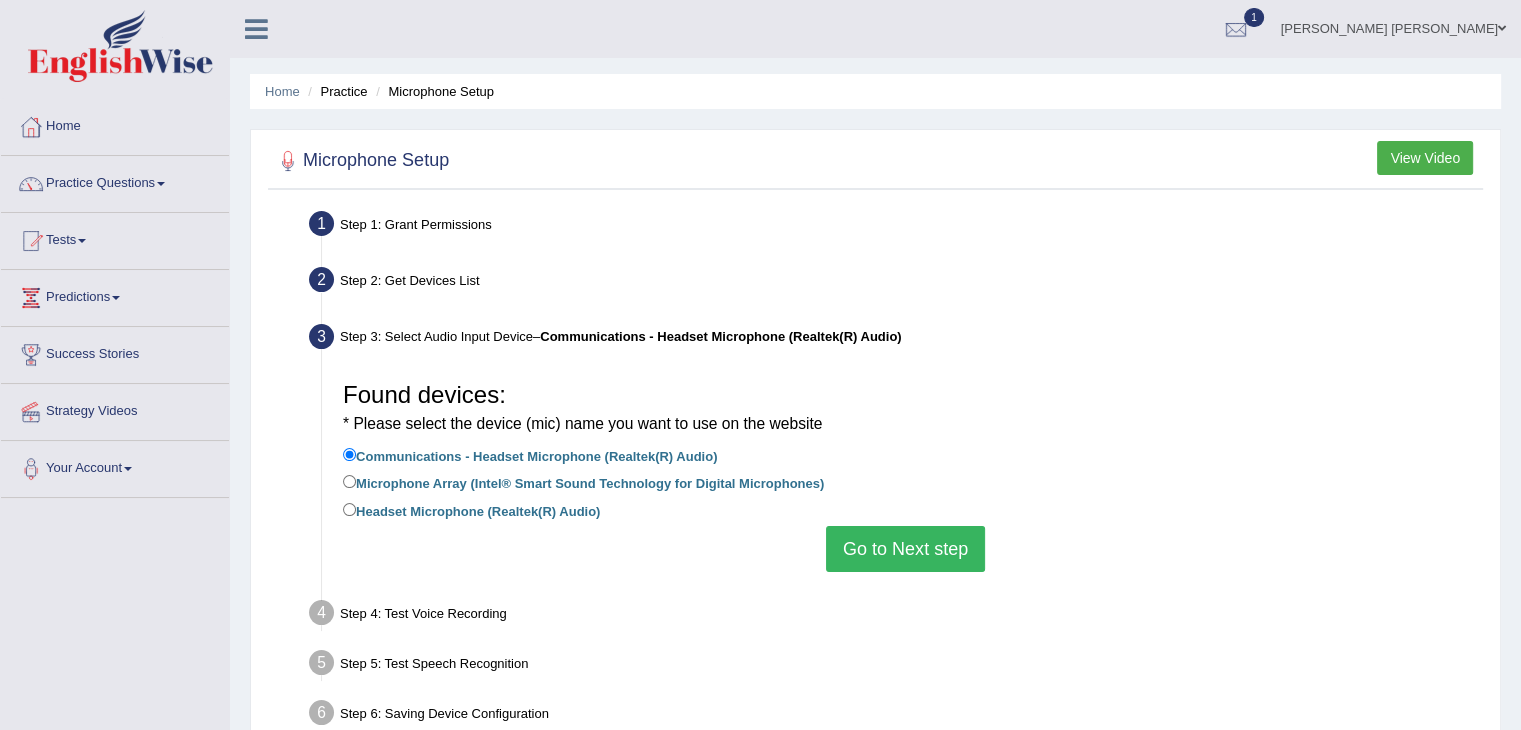 click on "Go to Next step" at bounding box center (905, 549) 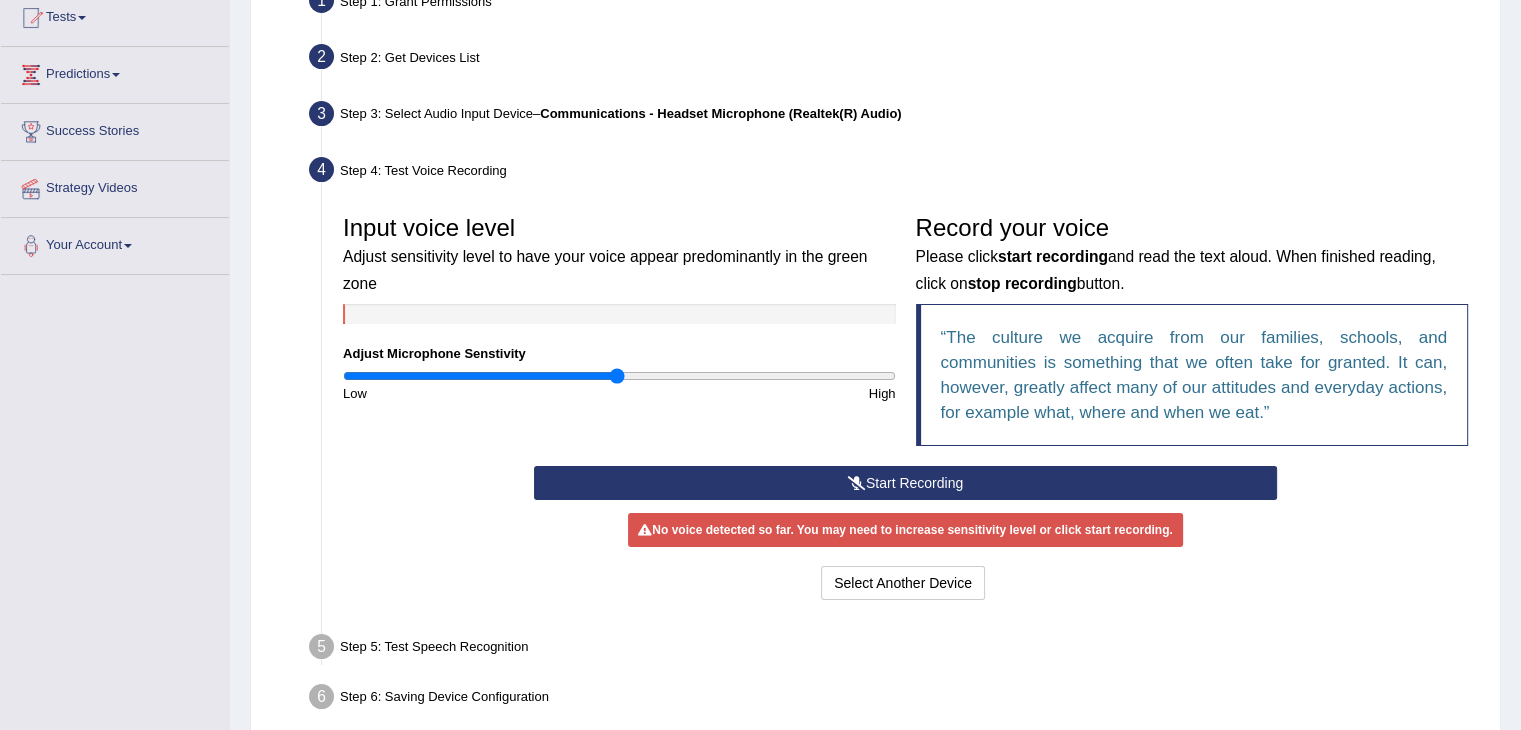 scroll, scrollTop: 224, scrollLeft: 0, axis: vertical 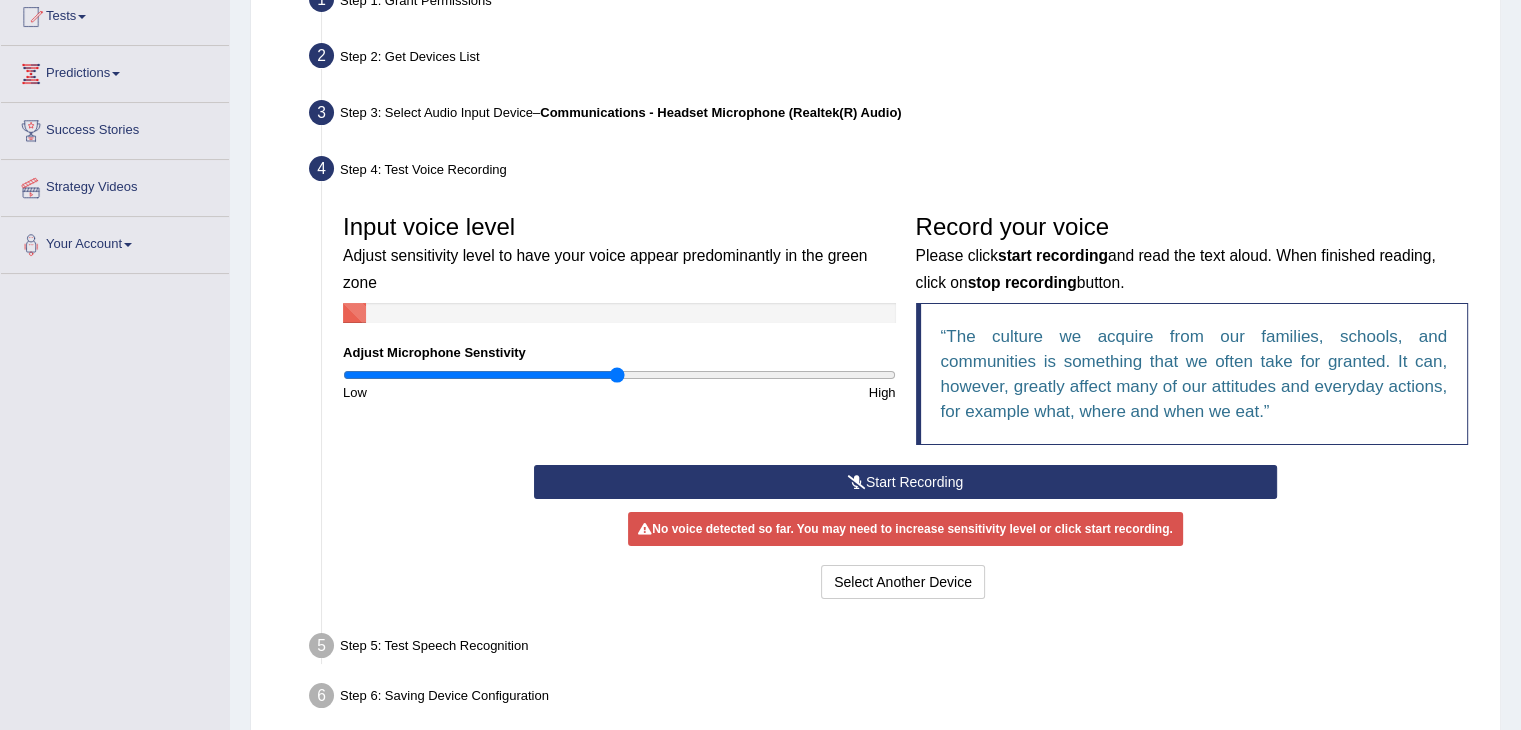 click on "Start Recording" at bounding box center (905, 482) 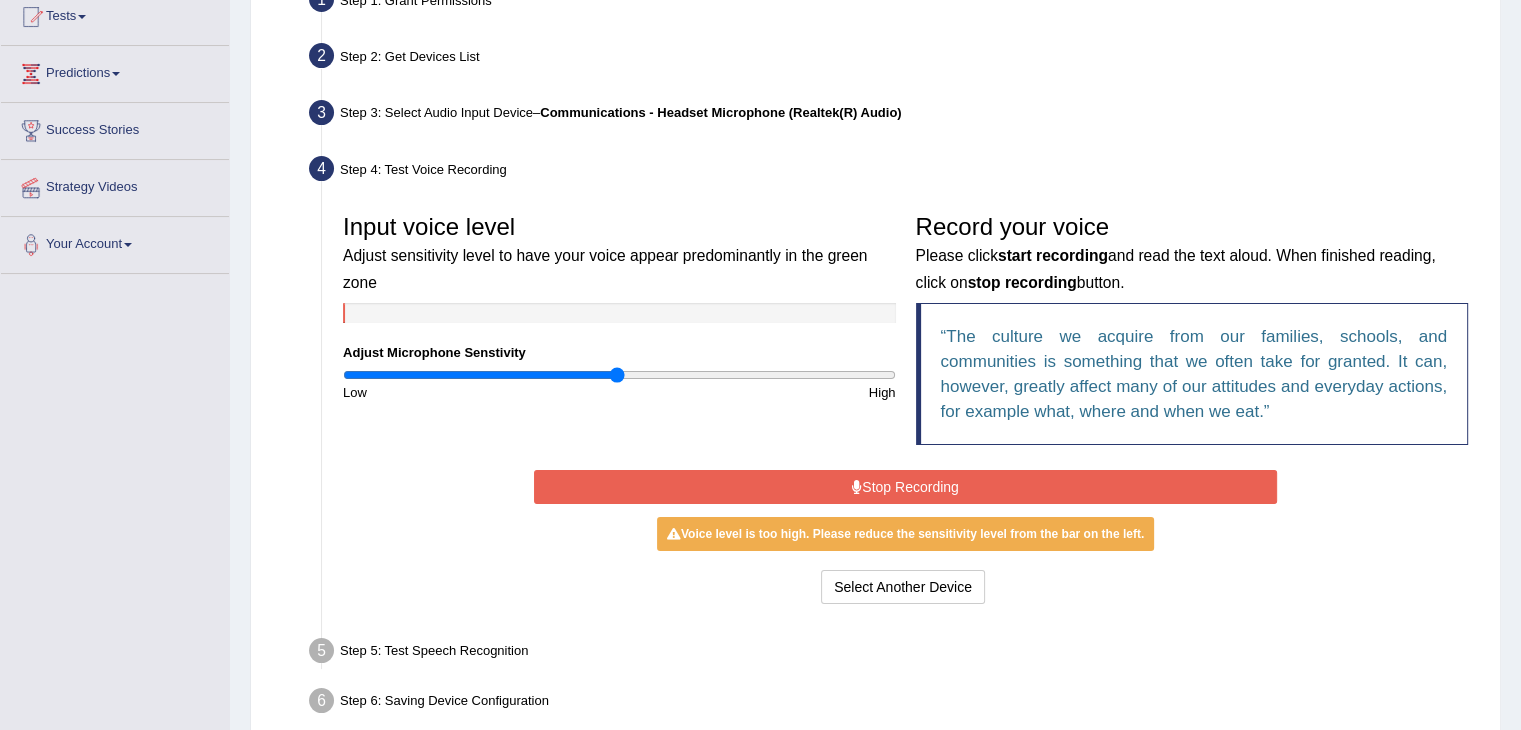click on "Stop Recording" at bounding box center (905, 487) 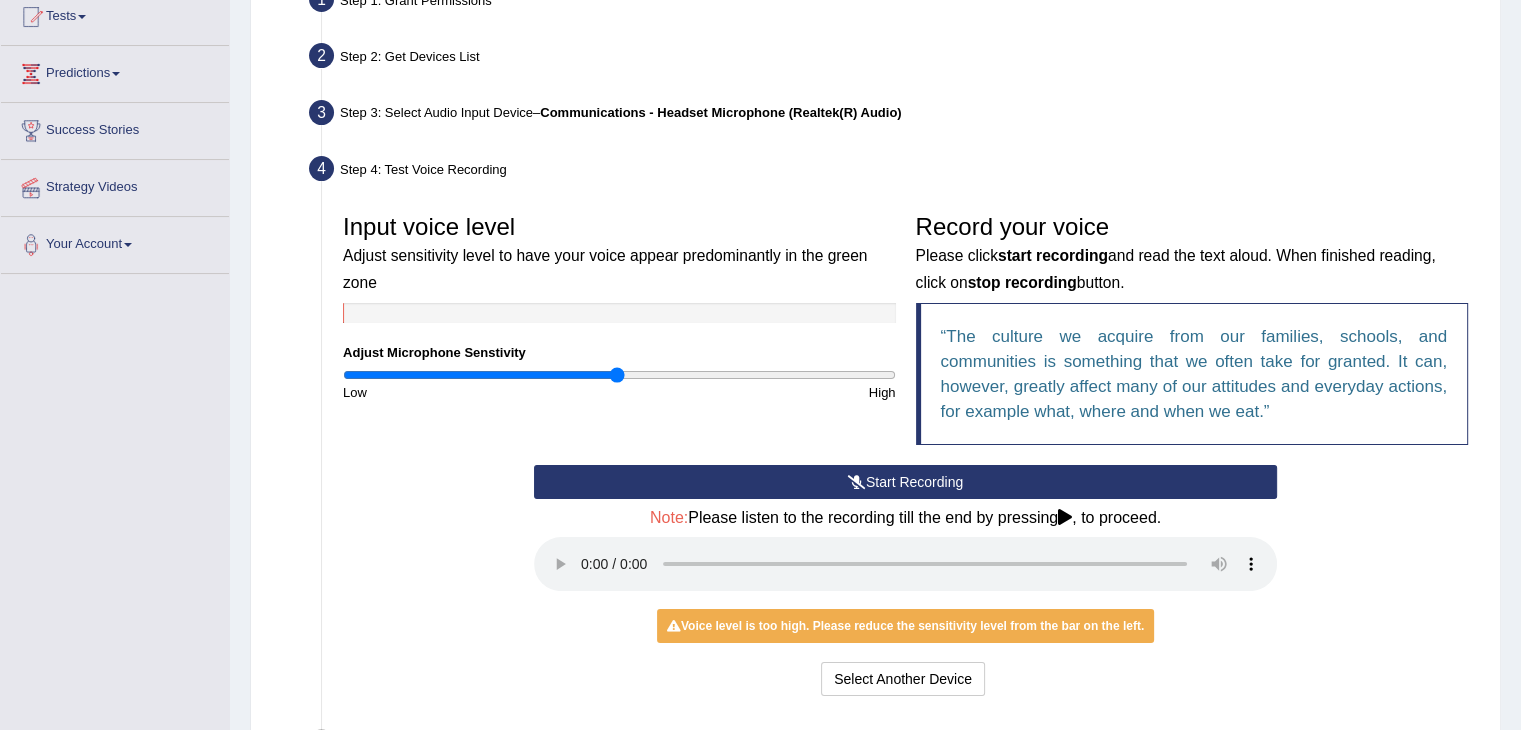 scroll, scrollTop: 412, scrollLeft: 0, axis: vertical 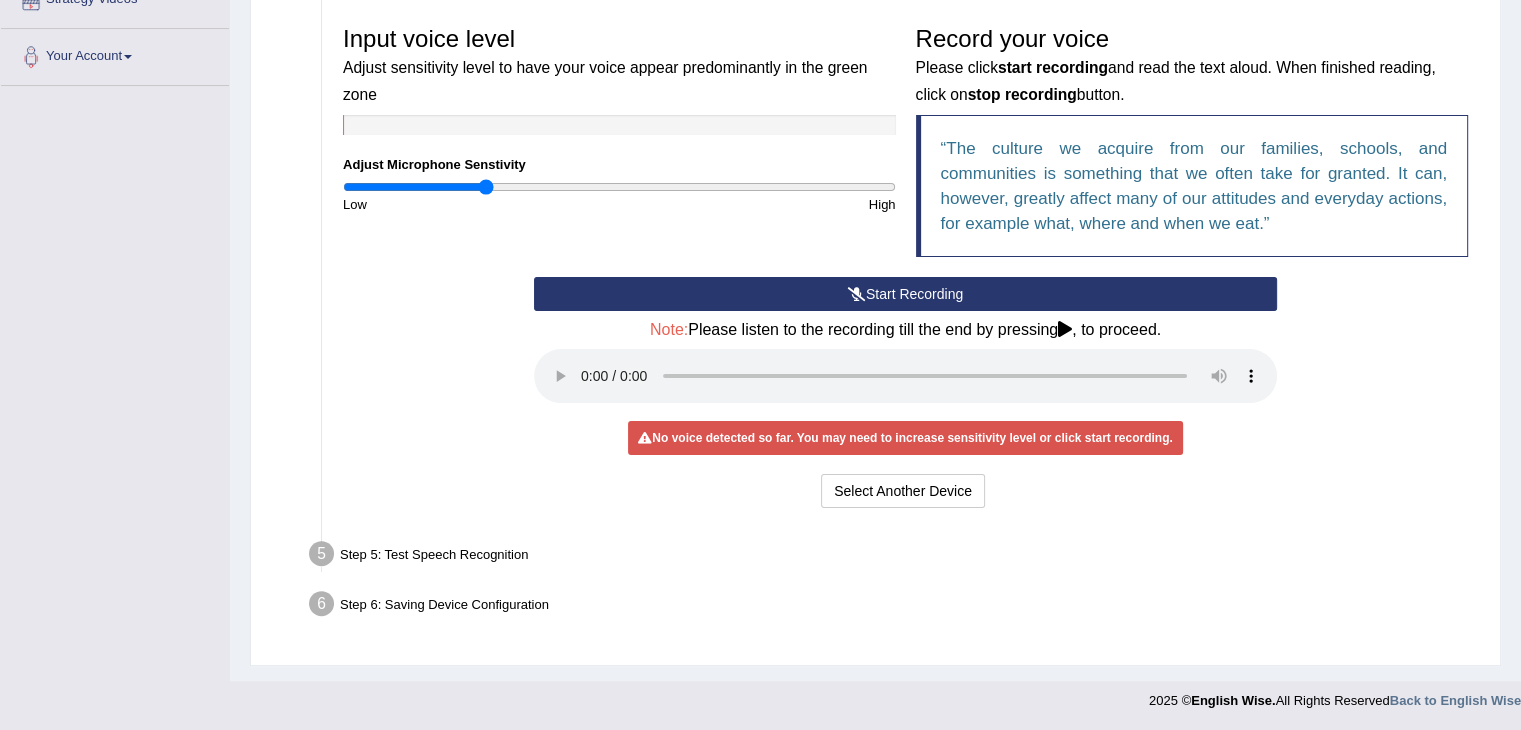 drag, startPoint x: 618, startPoint y: 180, endPoint x: 485, endPoint y: 198, distance: 134.21252 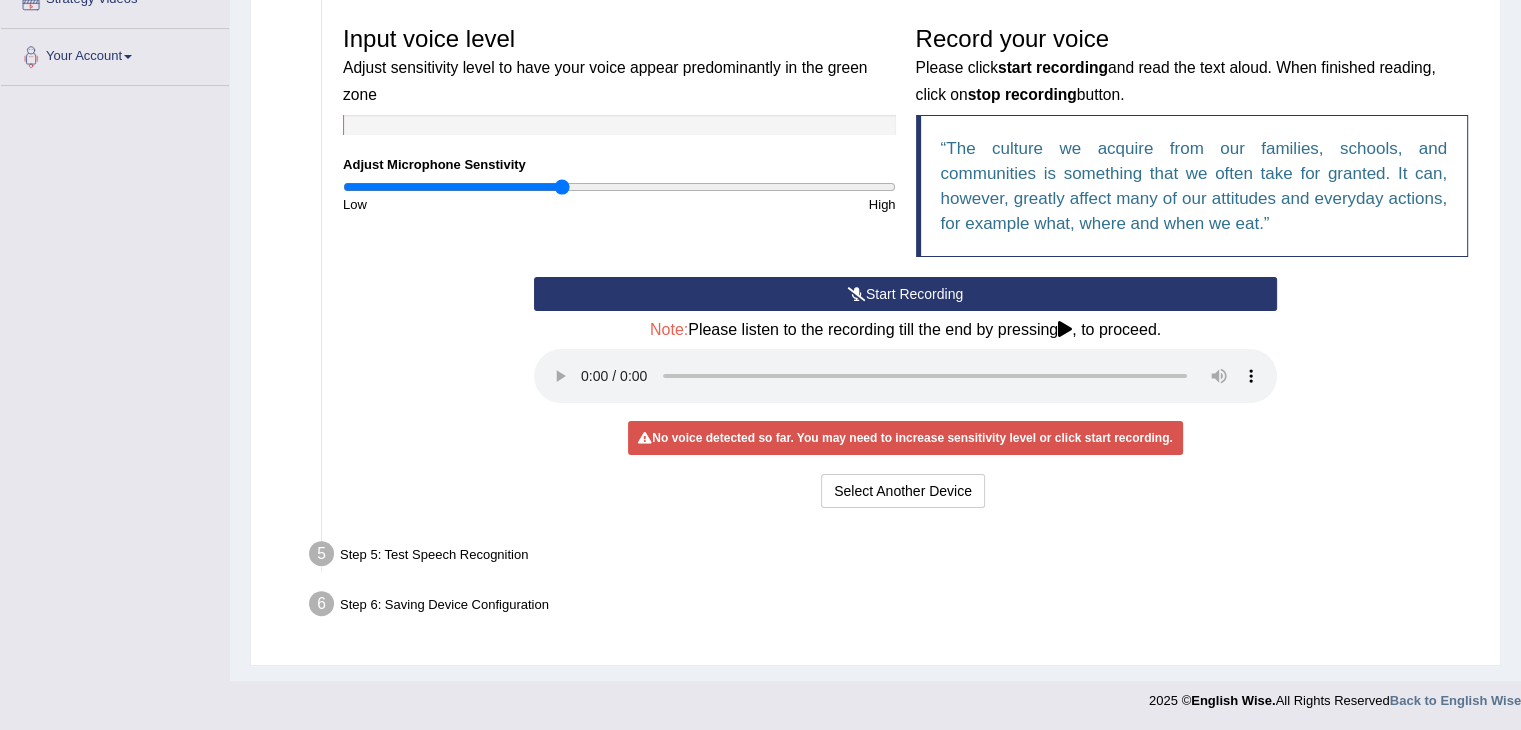 drag, startPoint x: 489, startPoint y: 185, endPoint x: 560, endPoint y: 185, distance: 71 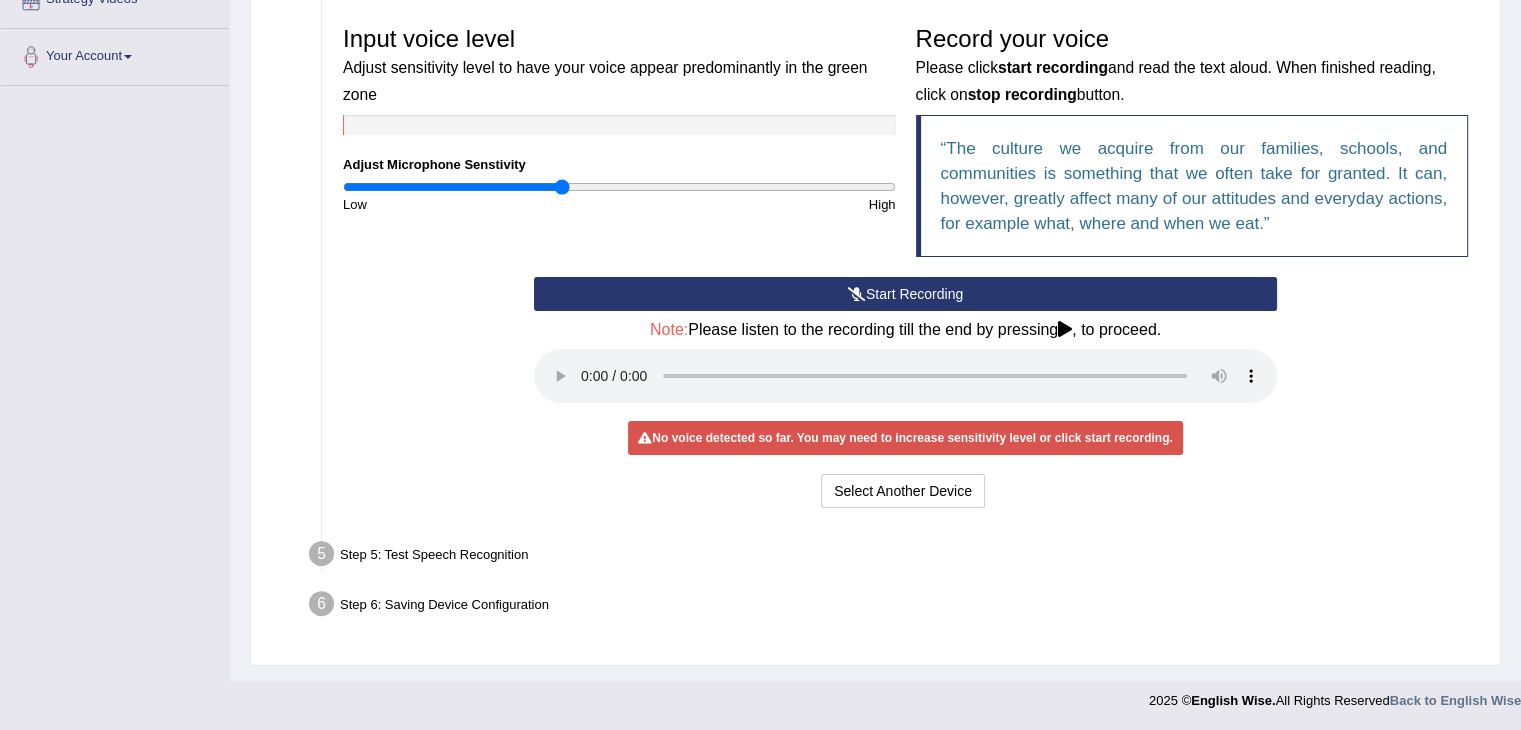 click on "Start Recording" at bounding box center (905, 294) 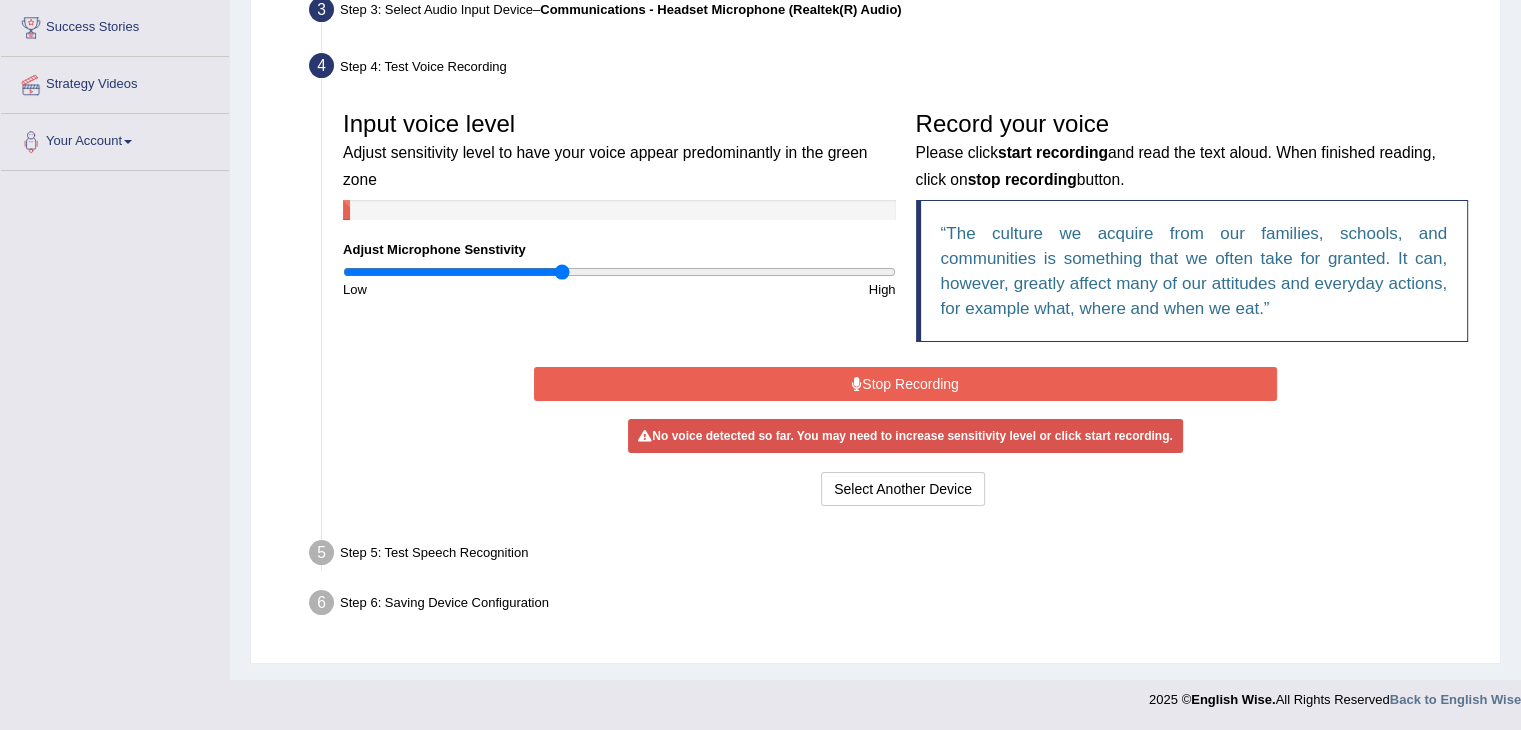 scroll, scrollTop: 320, scrollLeft: 0, axis: vertical 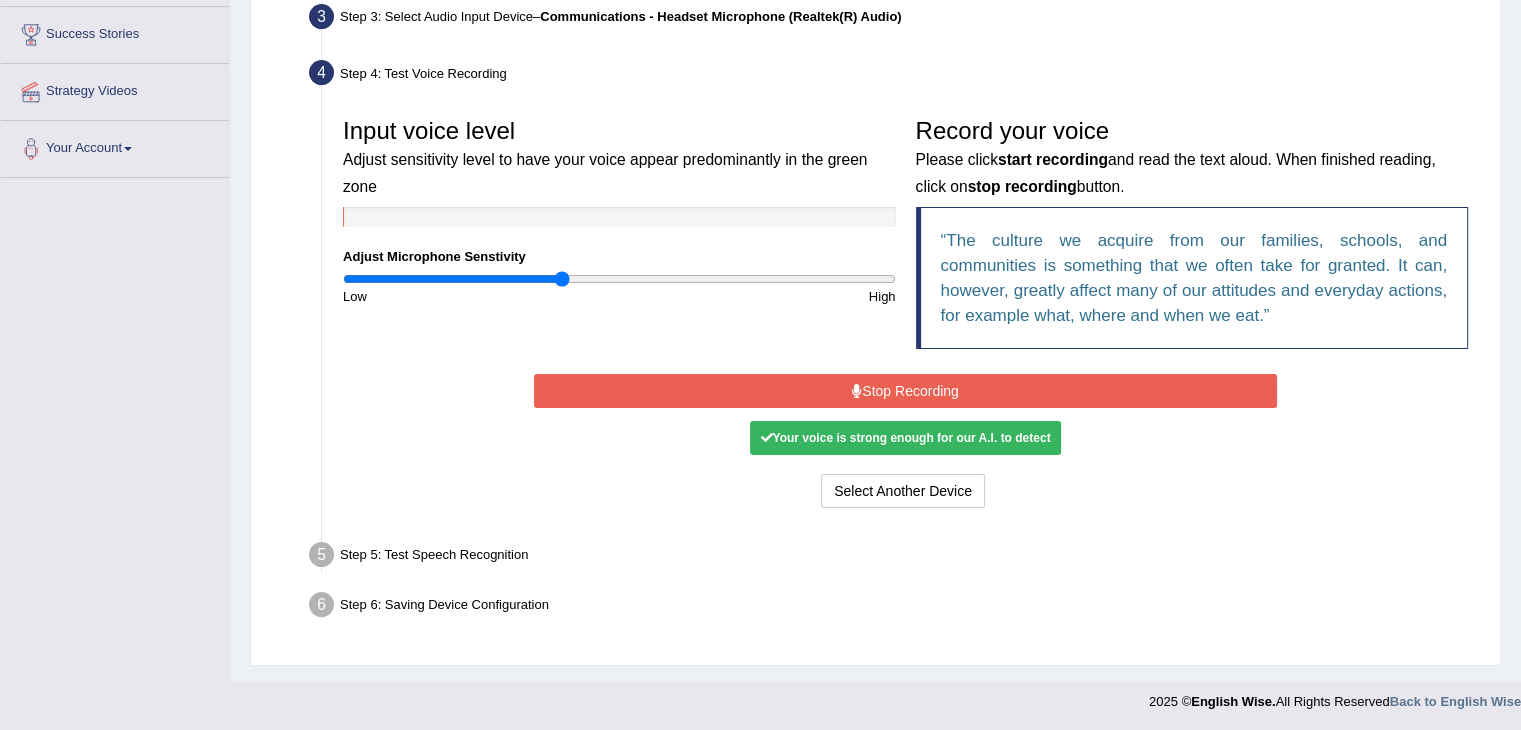 click on "Stop Recording" at bounding box center (905, 391) 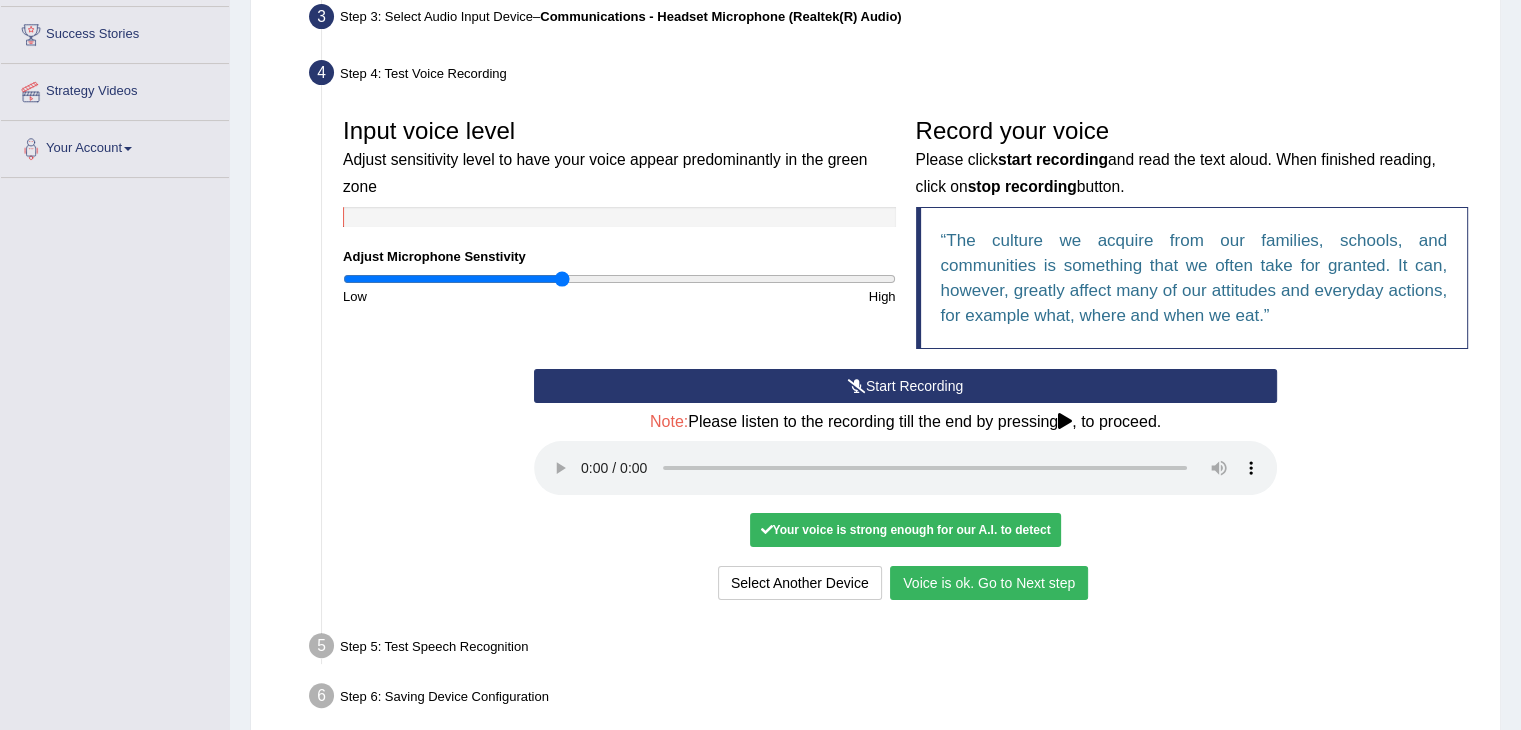 click at bounding box center [857, 386] 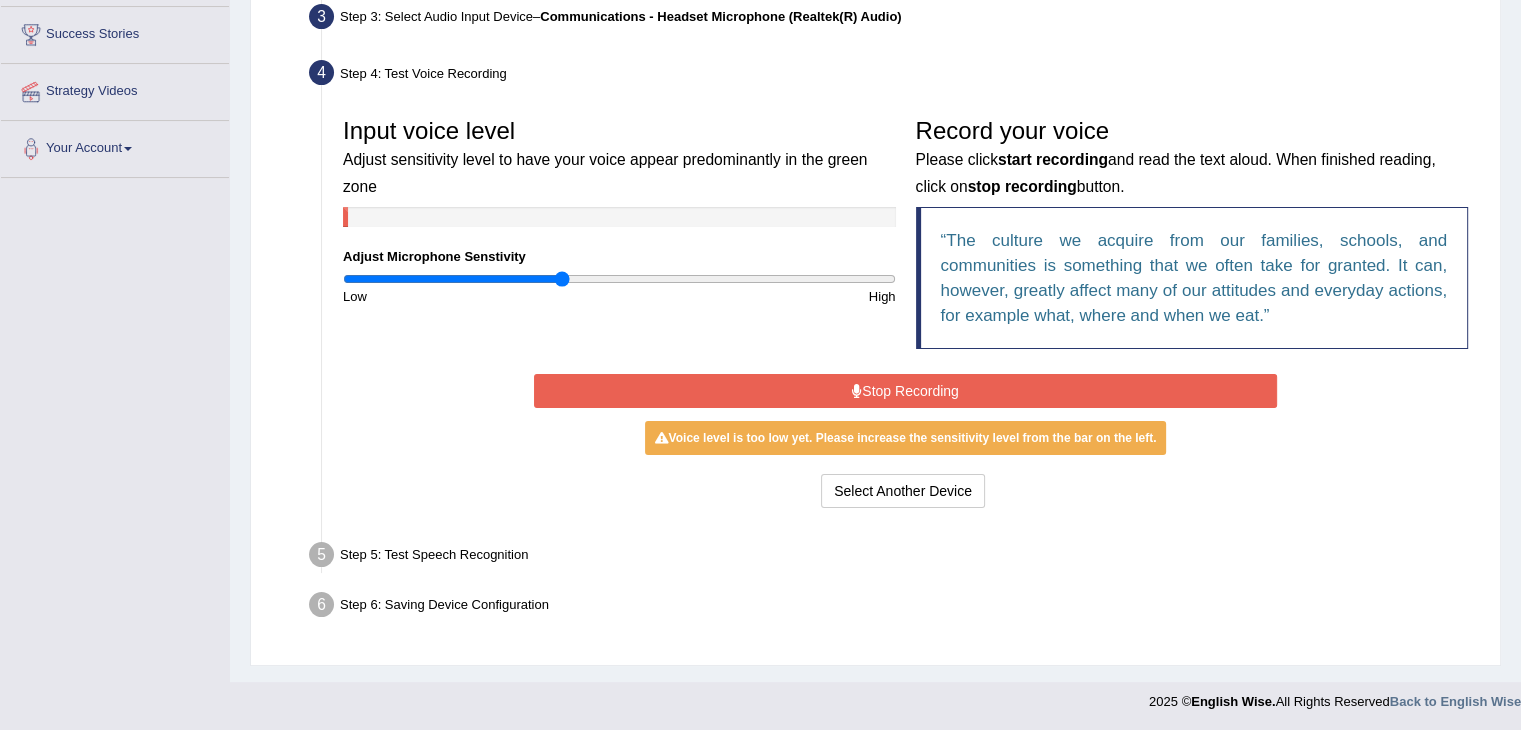 click at bounding box center (857, 391) 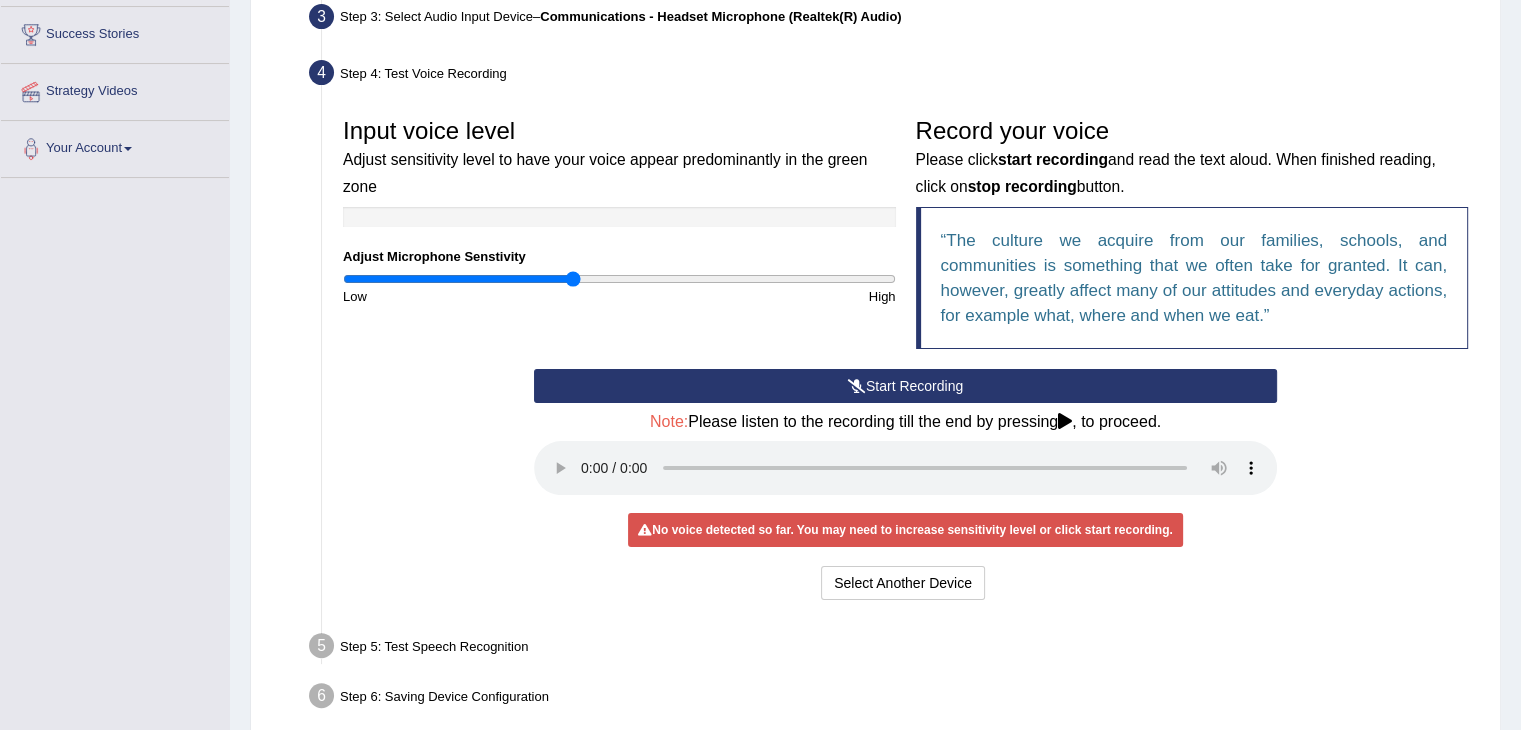 click at bounding box center (619, 279) 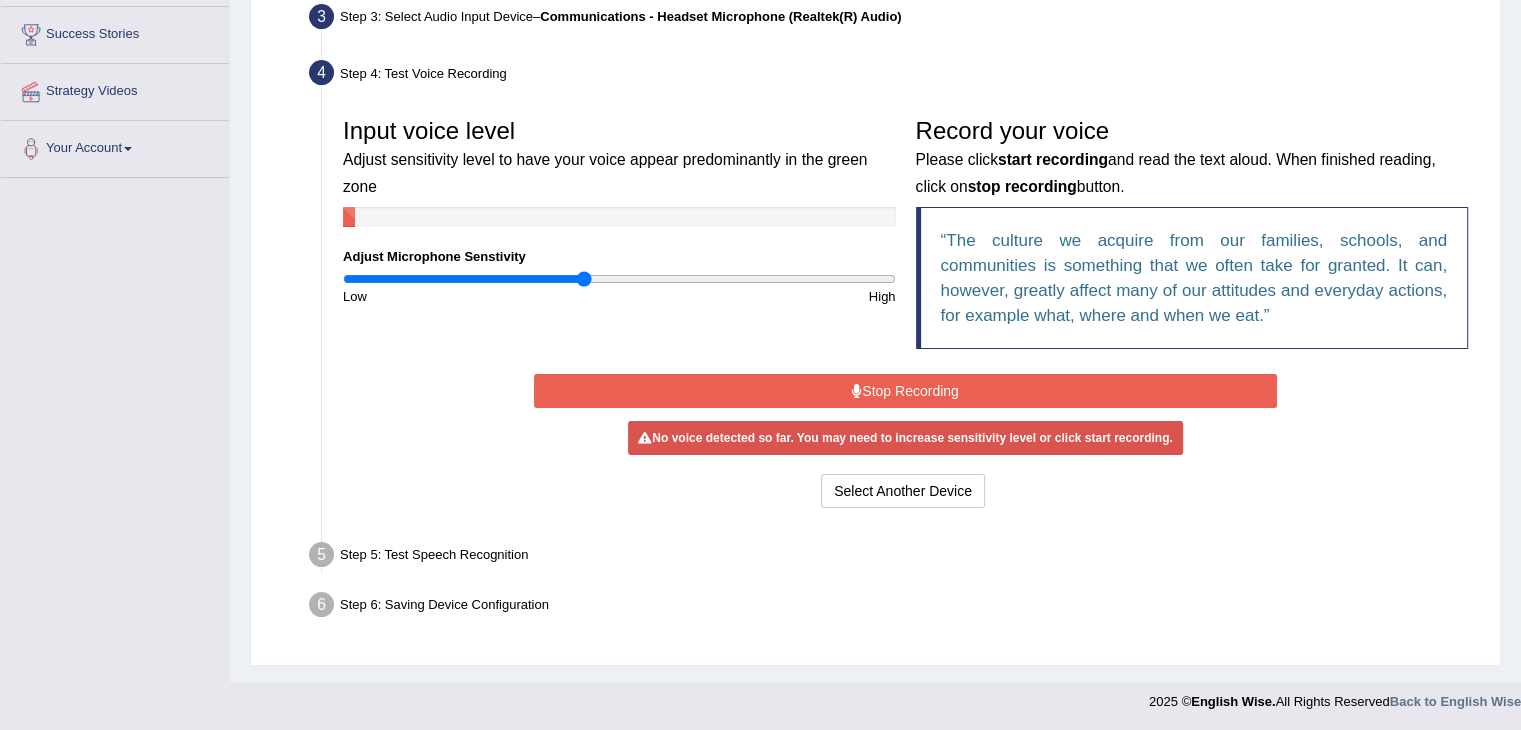 drag, startPoint x: 568, startPoint y: 275, endPoint x: 584, endPoint y: 277, distance: 16.124516 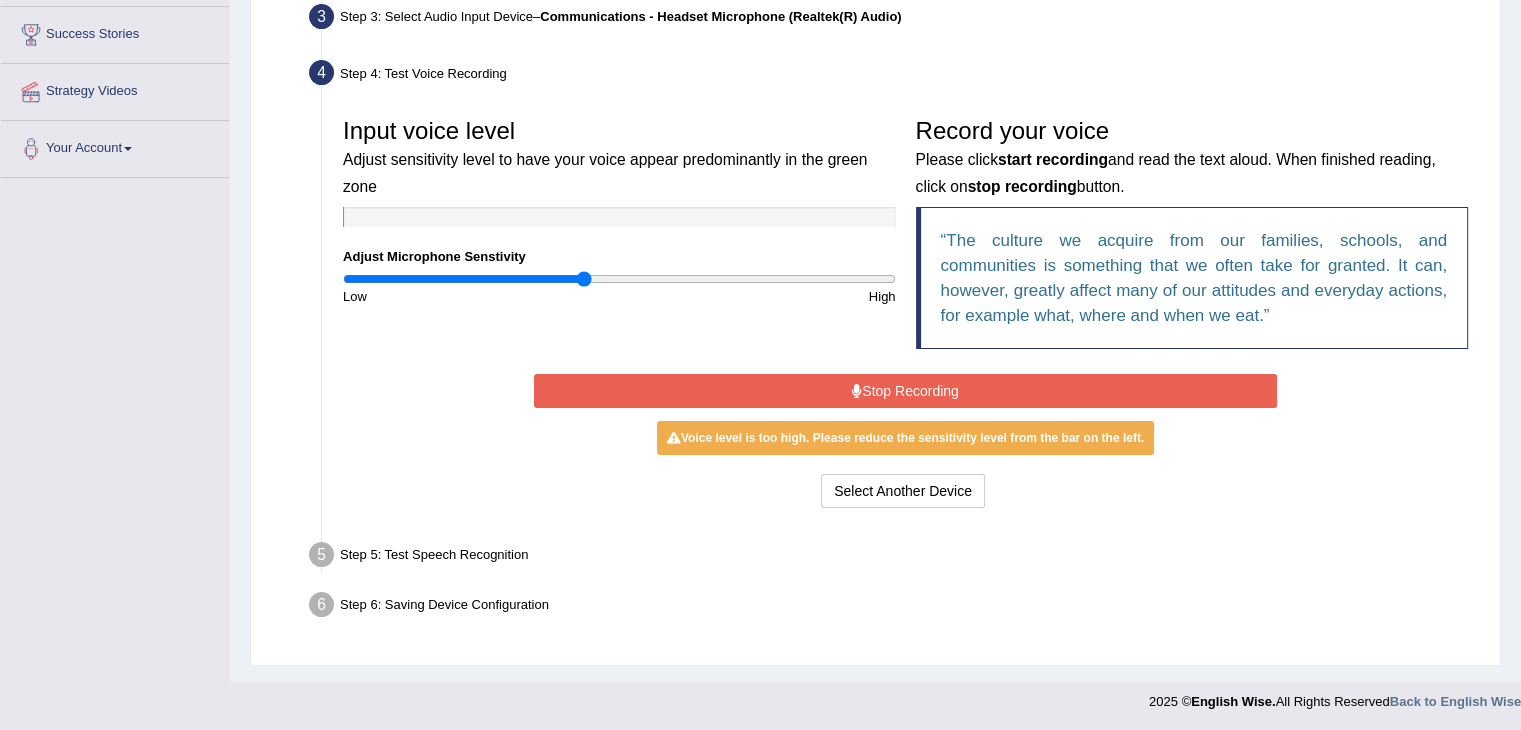 click on "Stop Recording" at bounding box center (905, 391) 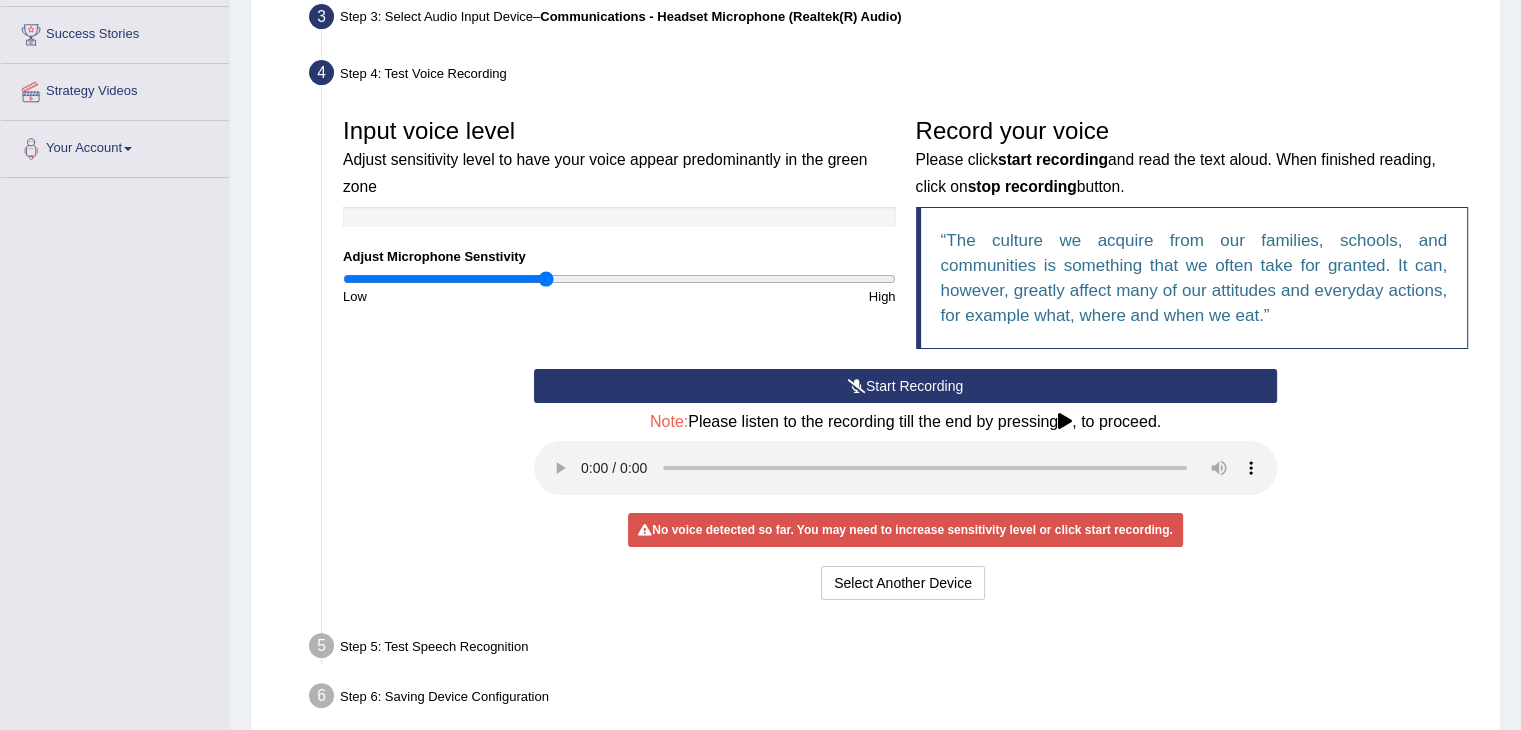 drag, startPoint x: 583, startPoint y: 273, endPoint x: 546, endPoint y: 273, distance: 37 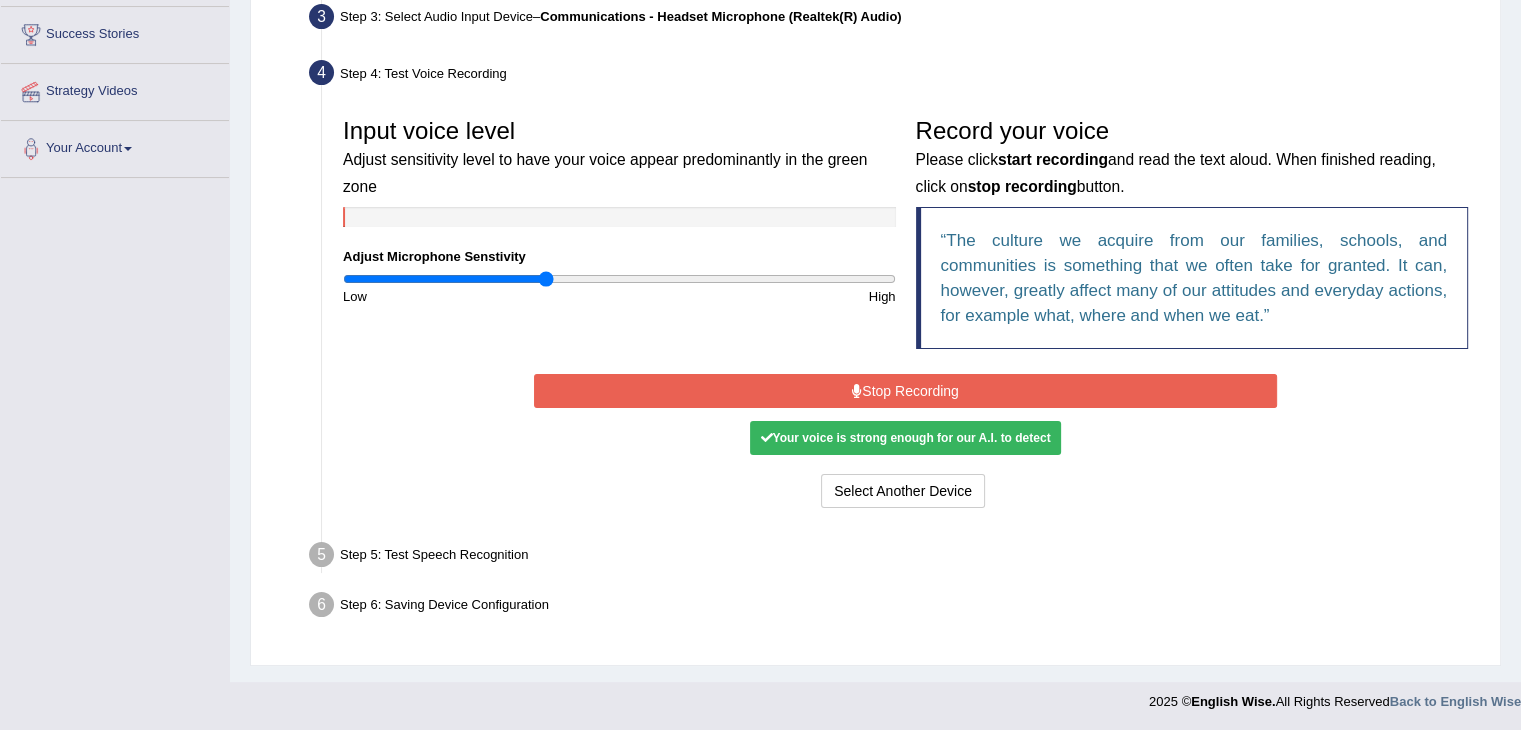 click on "Stop Recording" at bounding box center (905, 391) 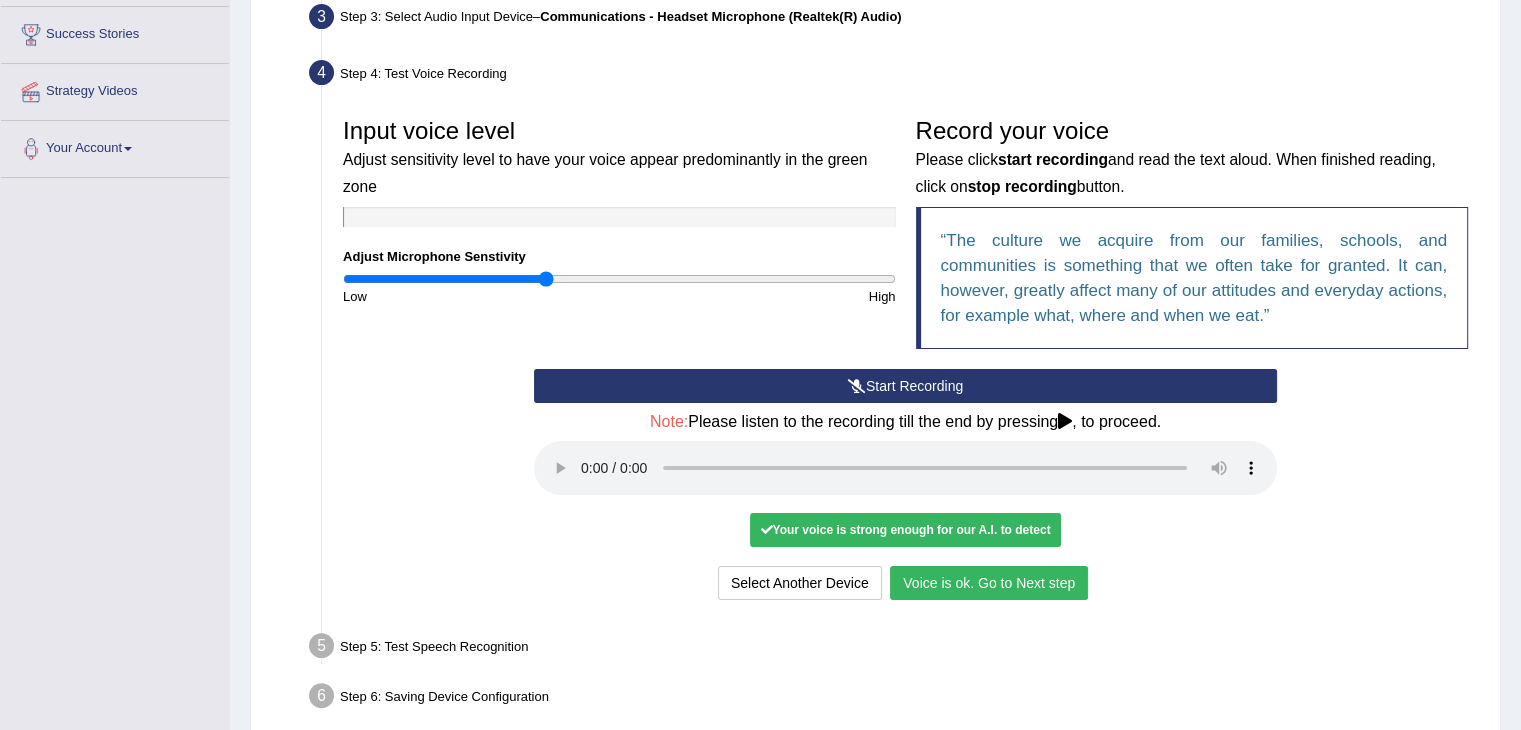 click on "Voice is ok. Go to Next step" at bounding box center (989, 583) 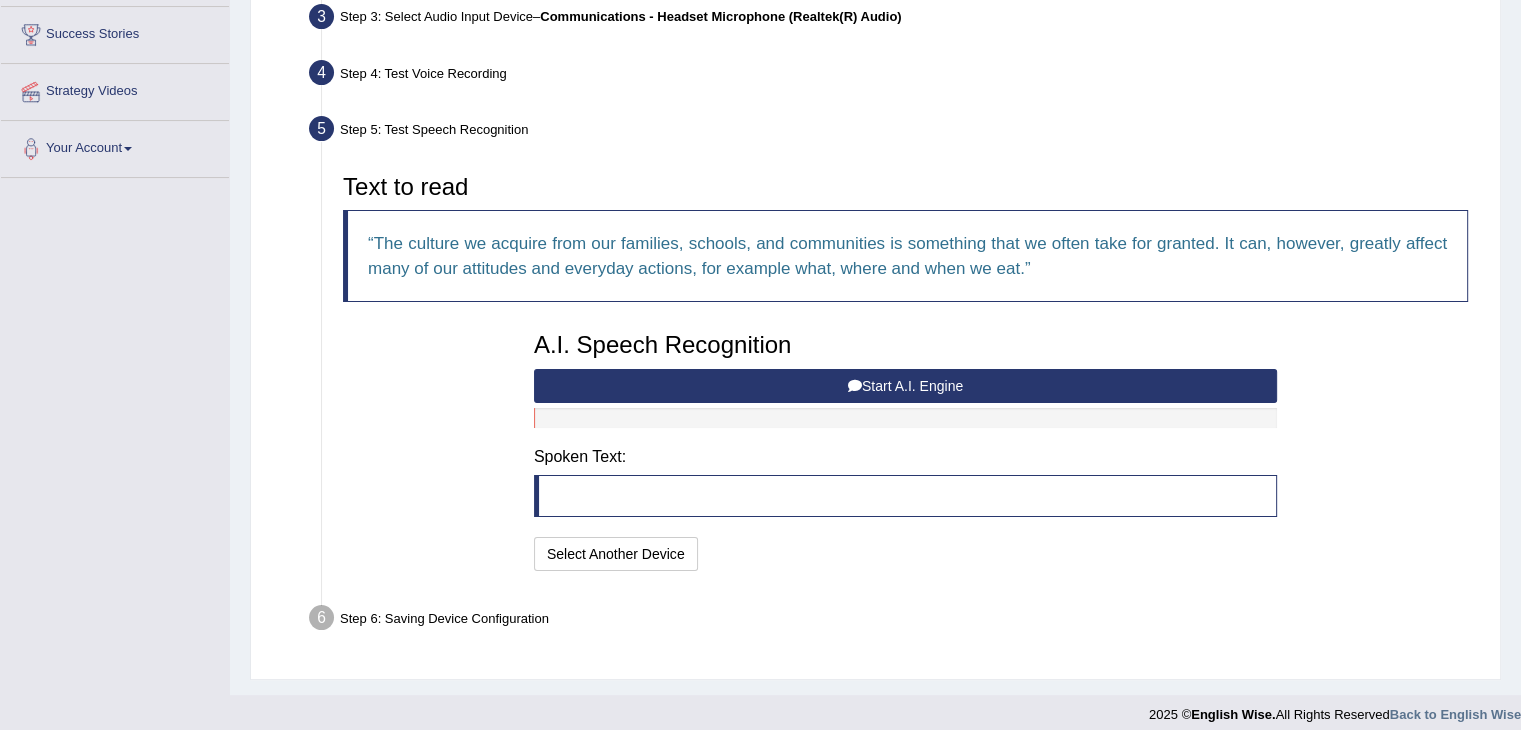 click at bounding box center (905, 496) 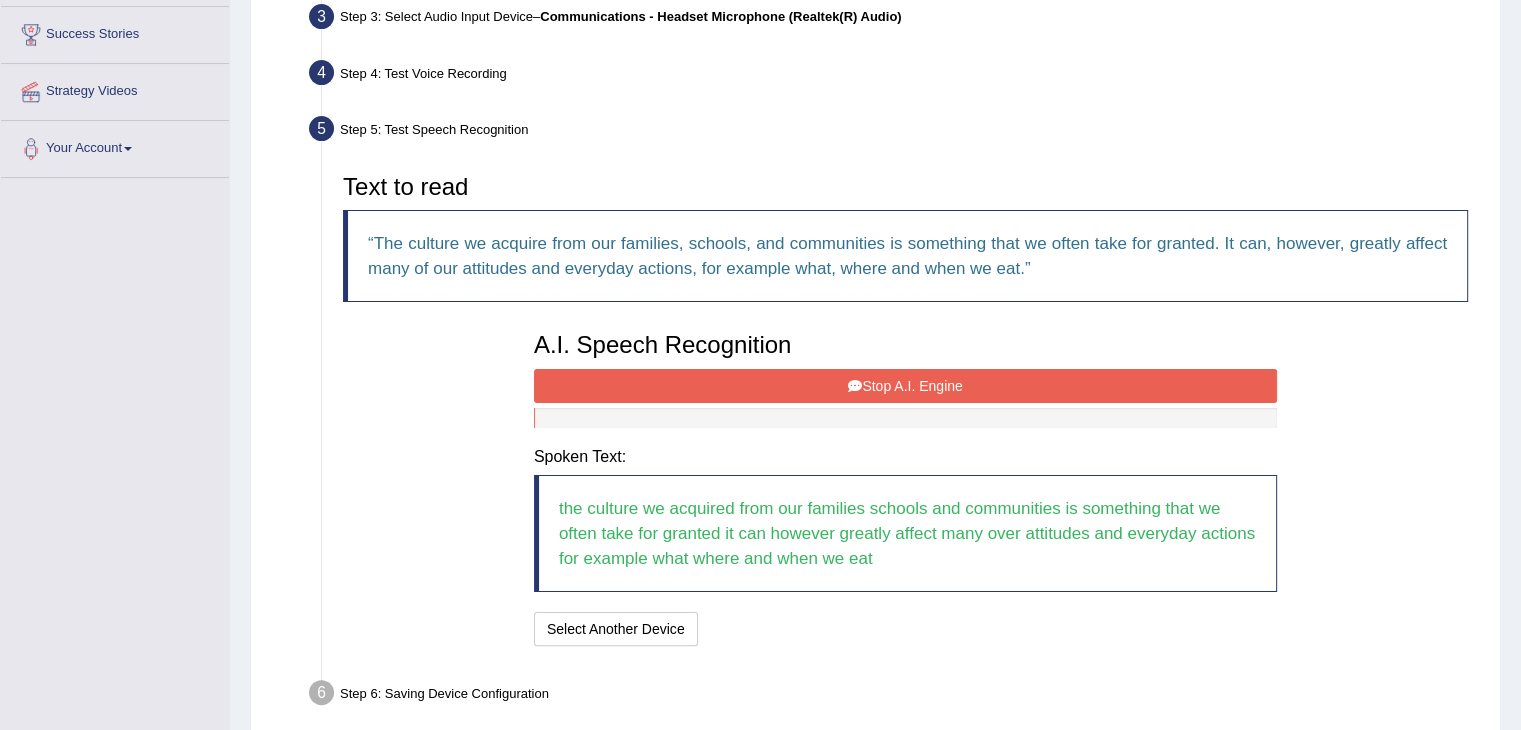 scroll, scrollTop: 408, scrollLeft: 0, axis: vertical 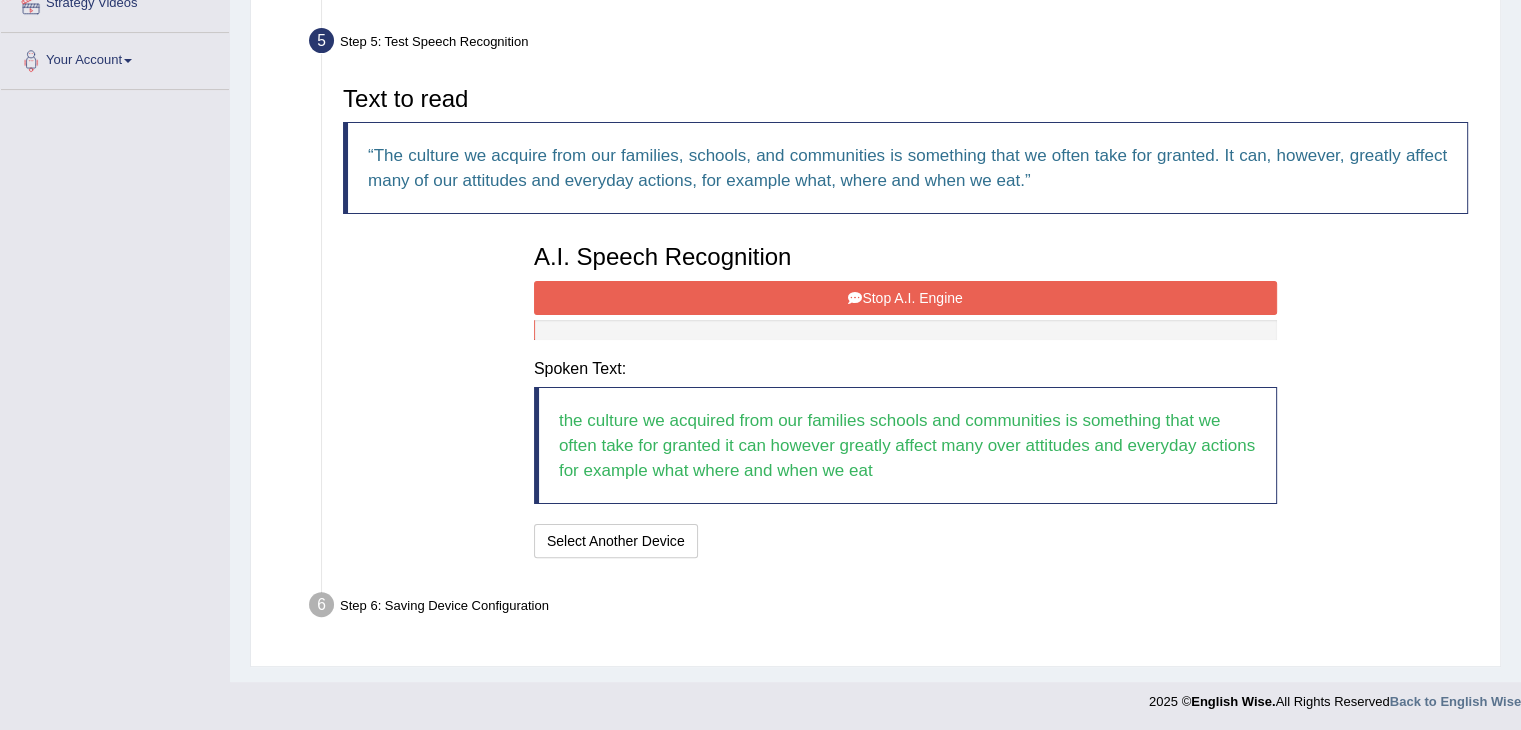 click at bounding box center (855, 298) 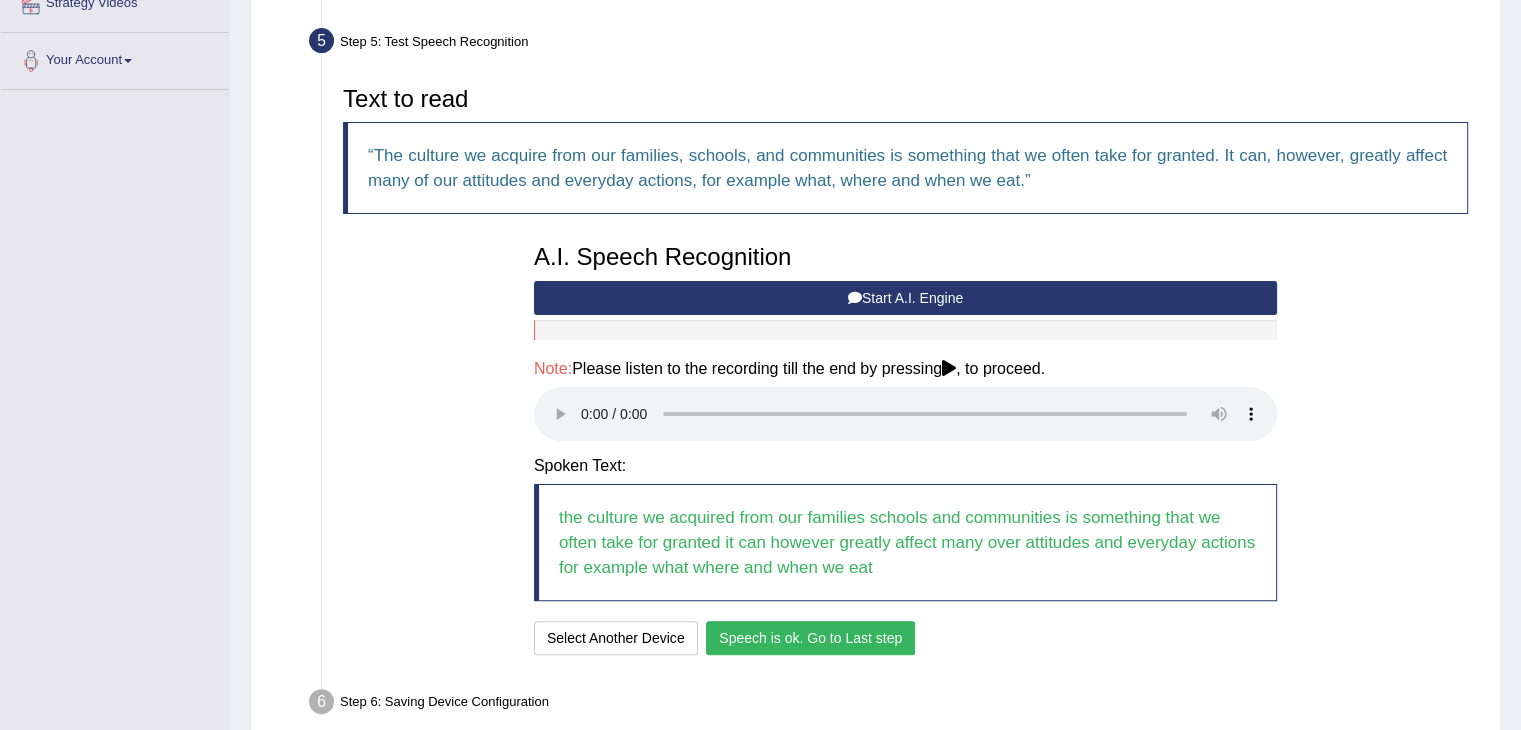 scroll, scrollTop: 505, scrollLeft: 0, axis: vertical 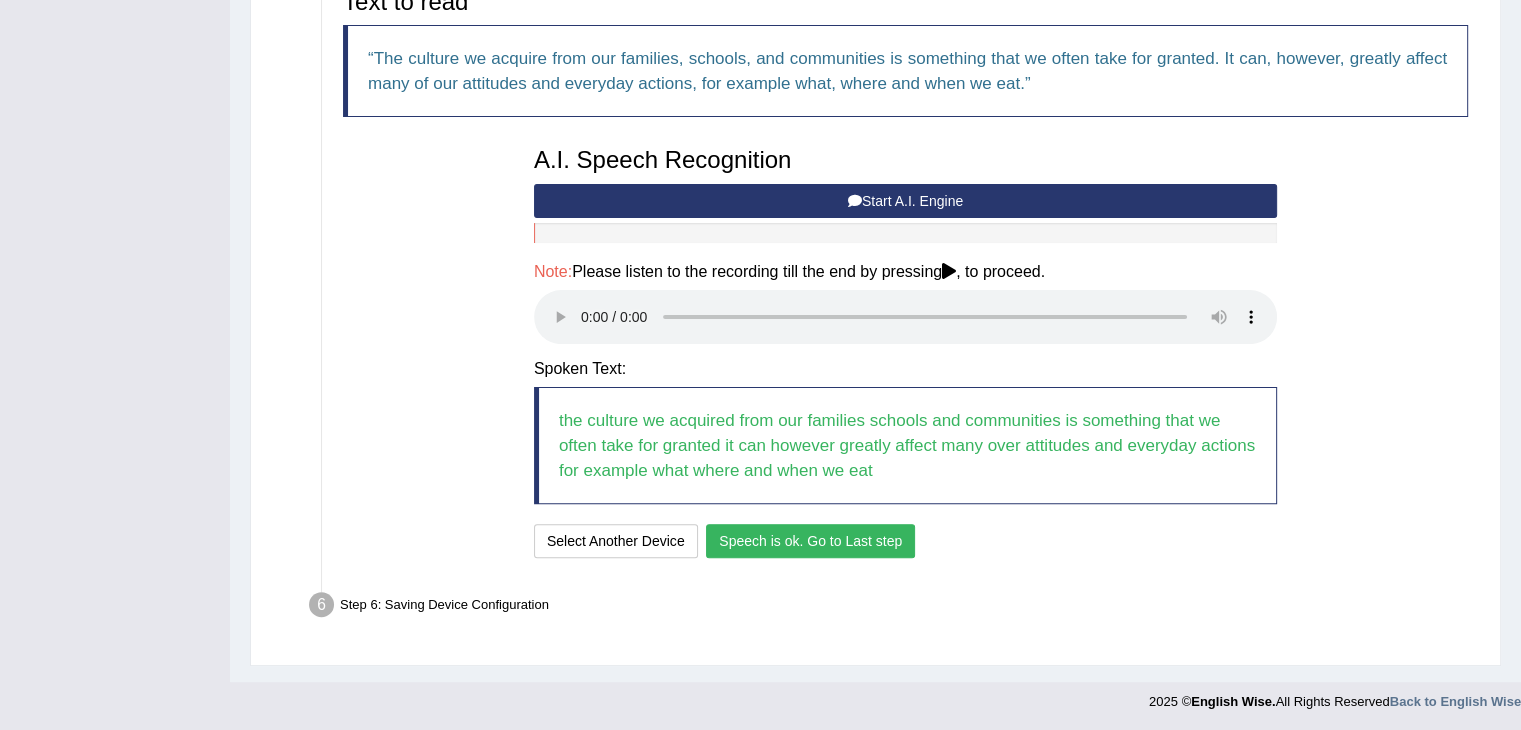 click on "Speech is ok. Go to Last step" at bounding box center [810, 541] 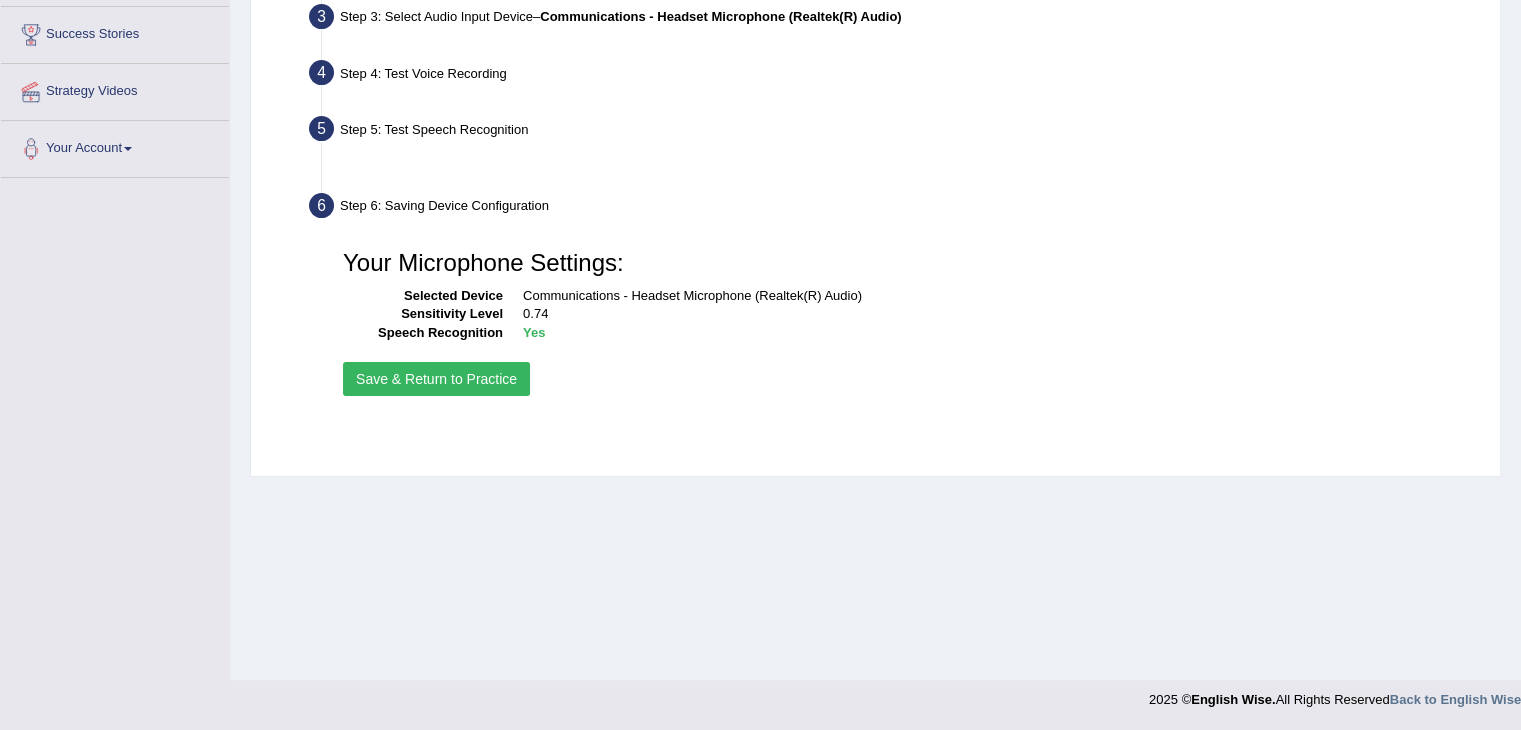 scroll, scrollTop: 320, scrollLeft: 0, axis: vertical 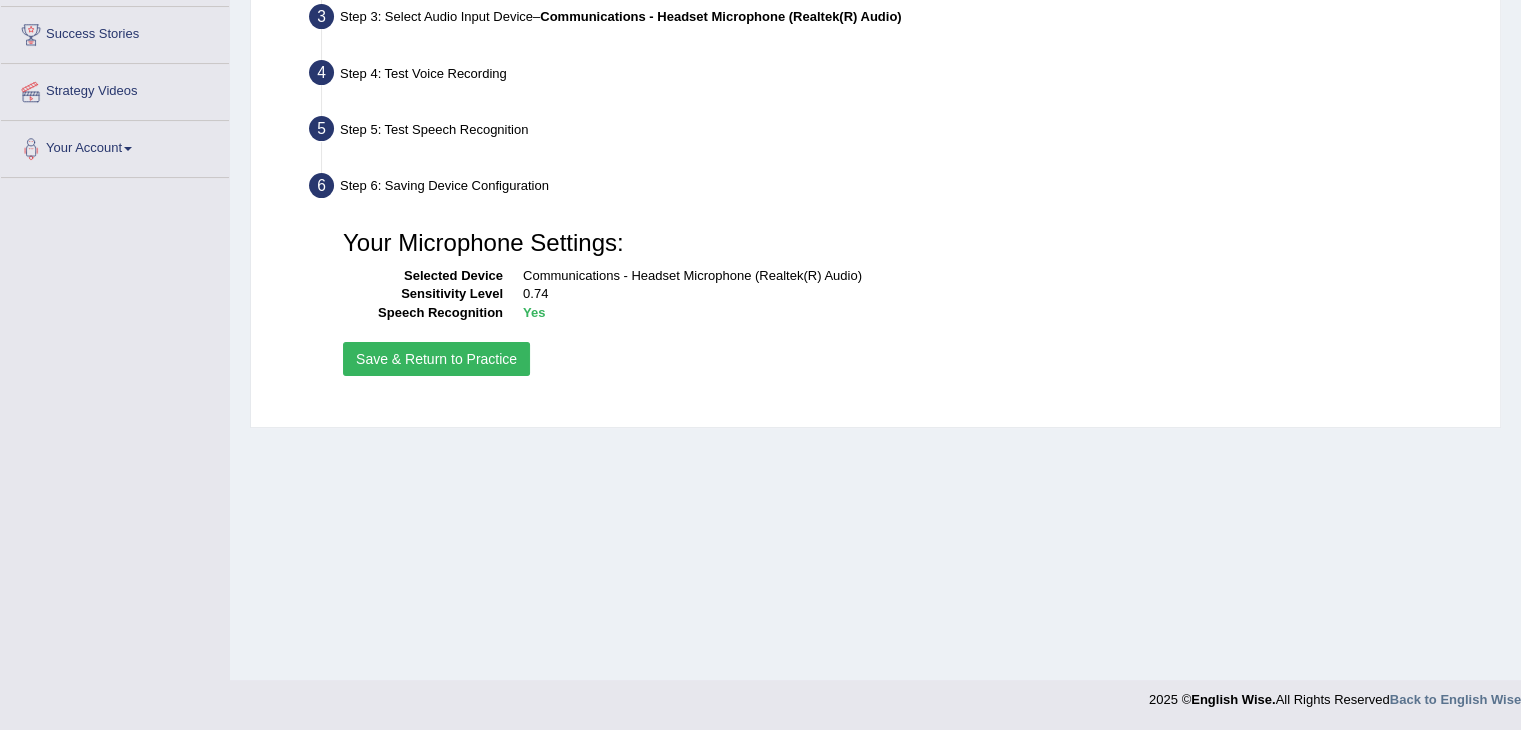 click on "Save & Return to Practice" at bounding box center (436, 359) 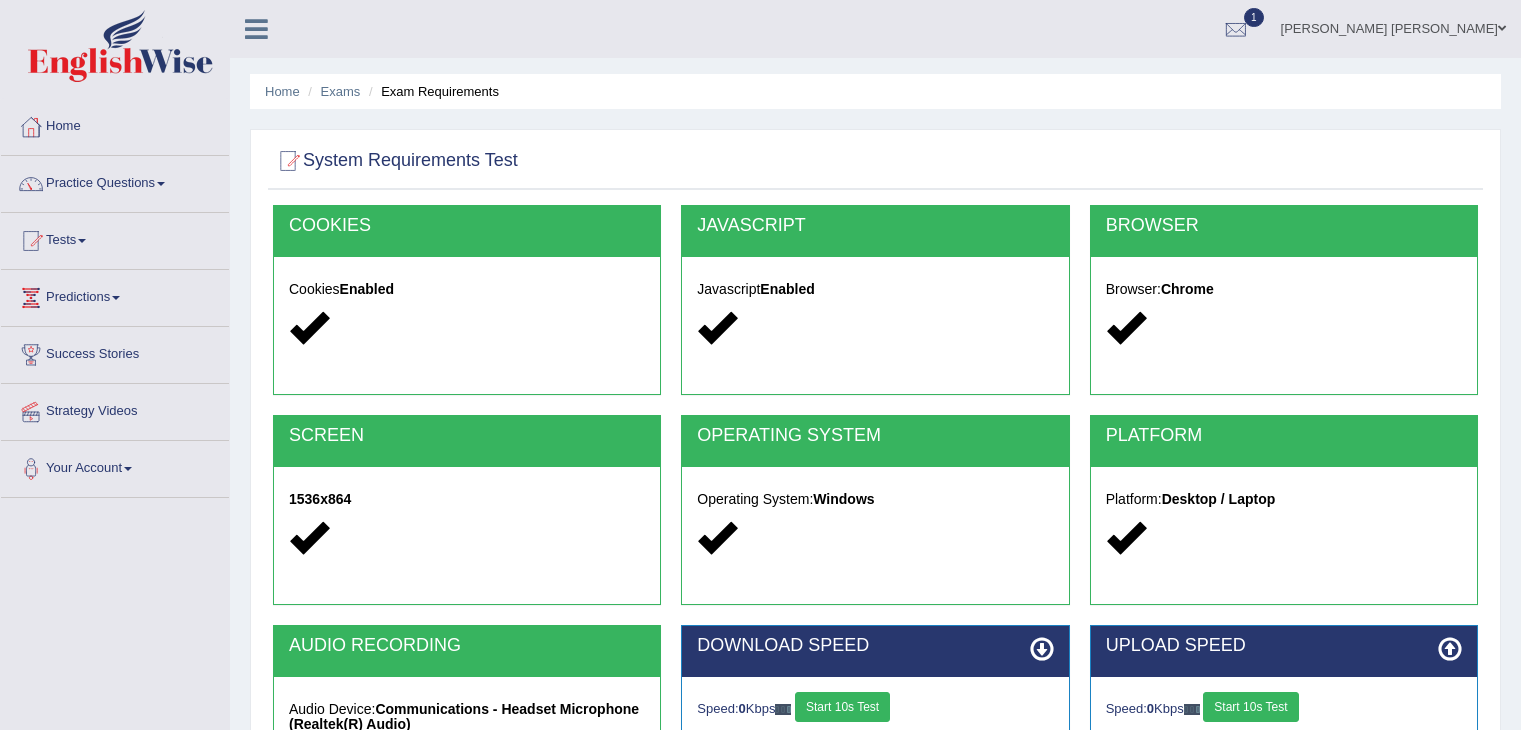 scroll, scrollTop: 0, scrollLeft: 0, axis: both 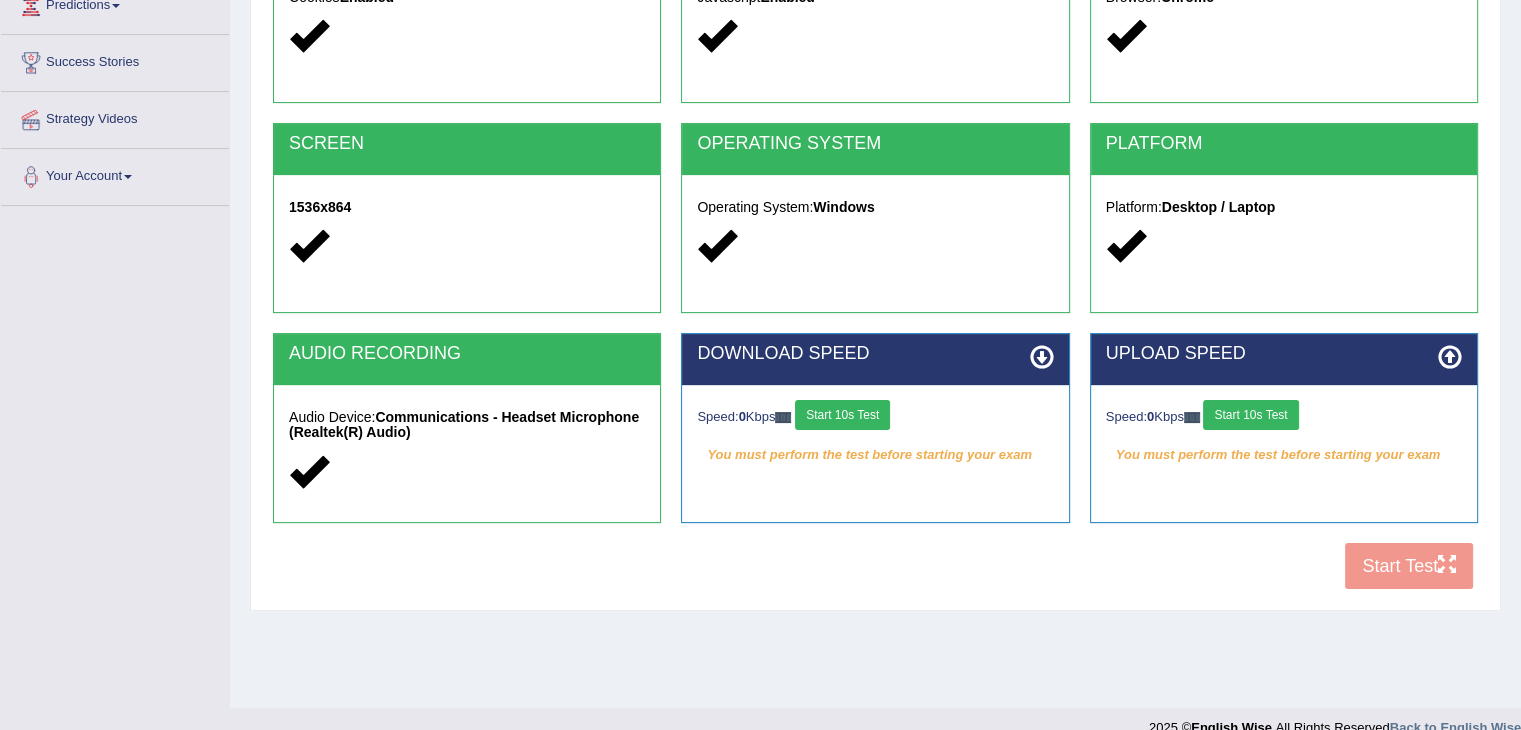 click on "Start 10s Test" at bounding box center (842, 415) 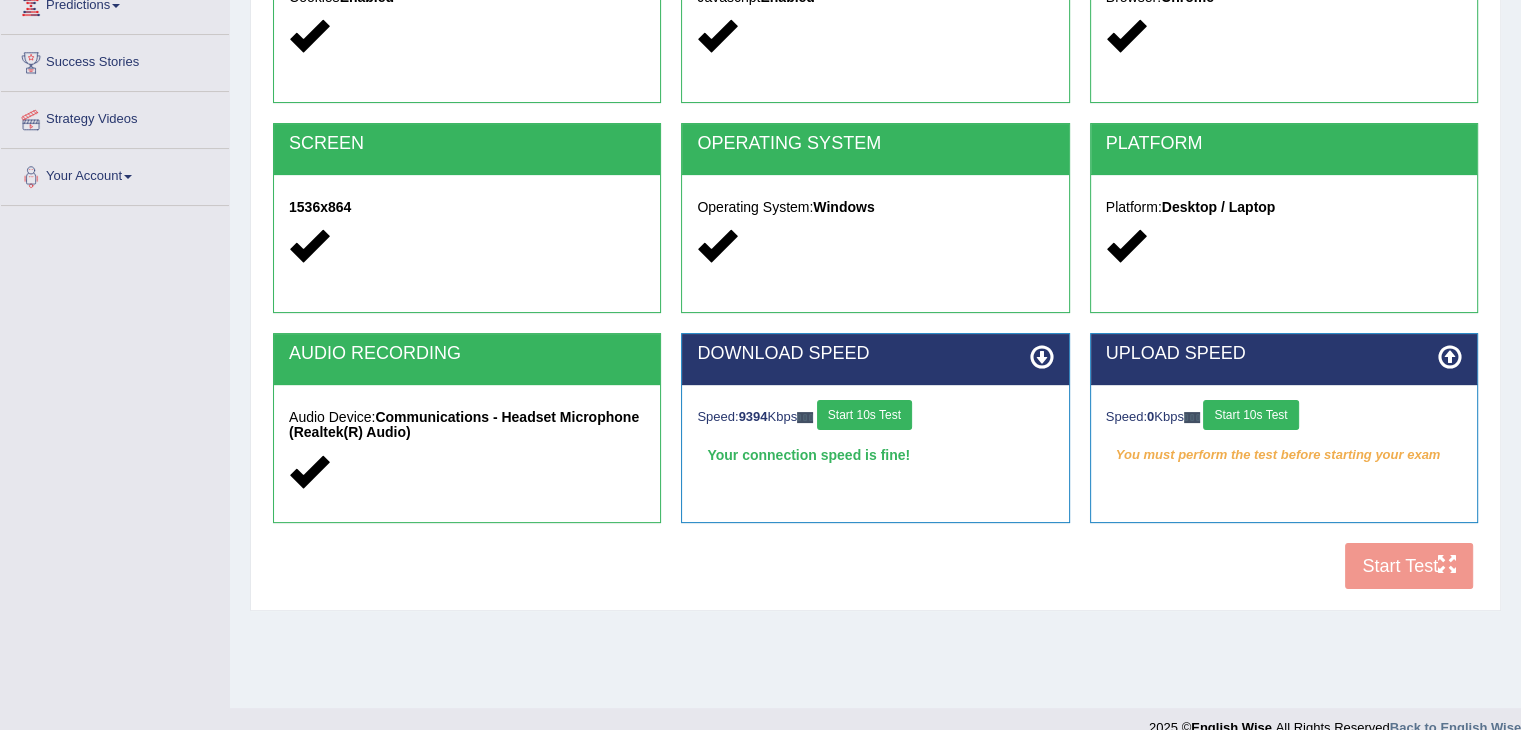 click on "Start 10s Test" at bounding box center (1250, 415) 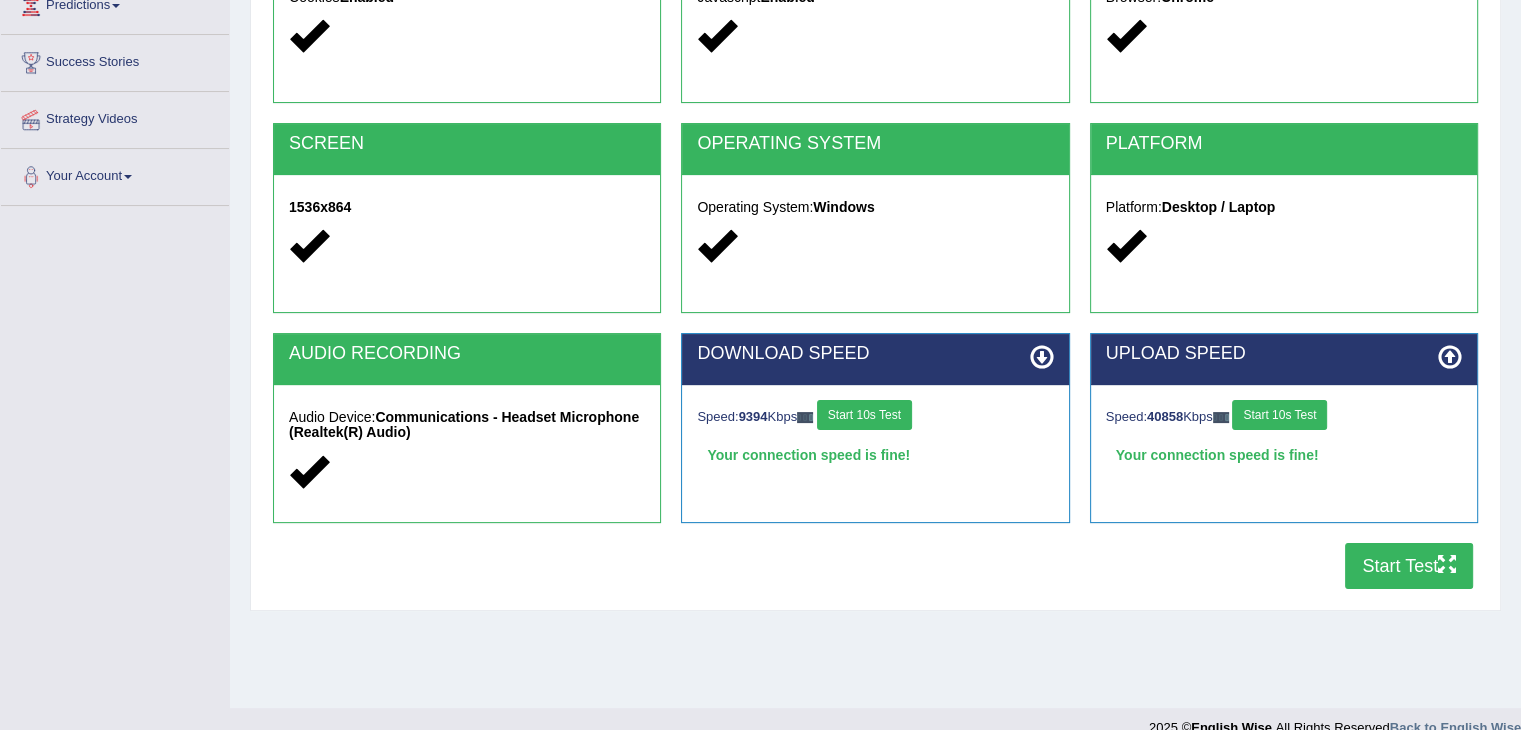 click on "Start Test" at bounding box center [1409, 566] 